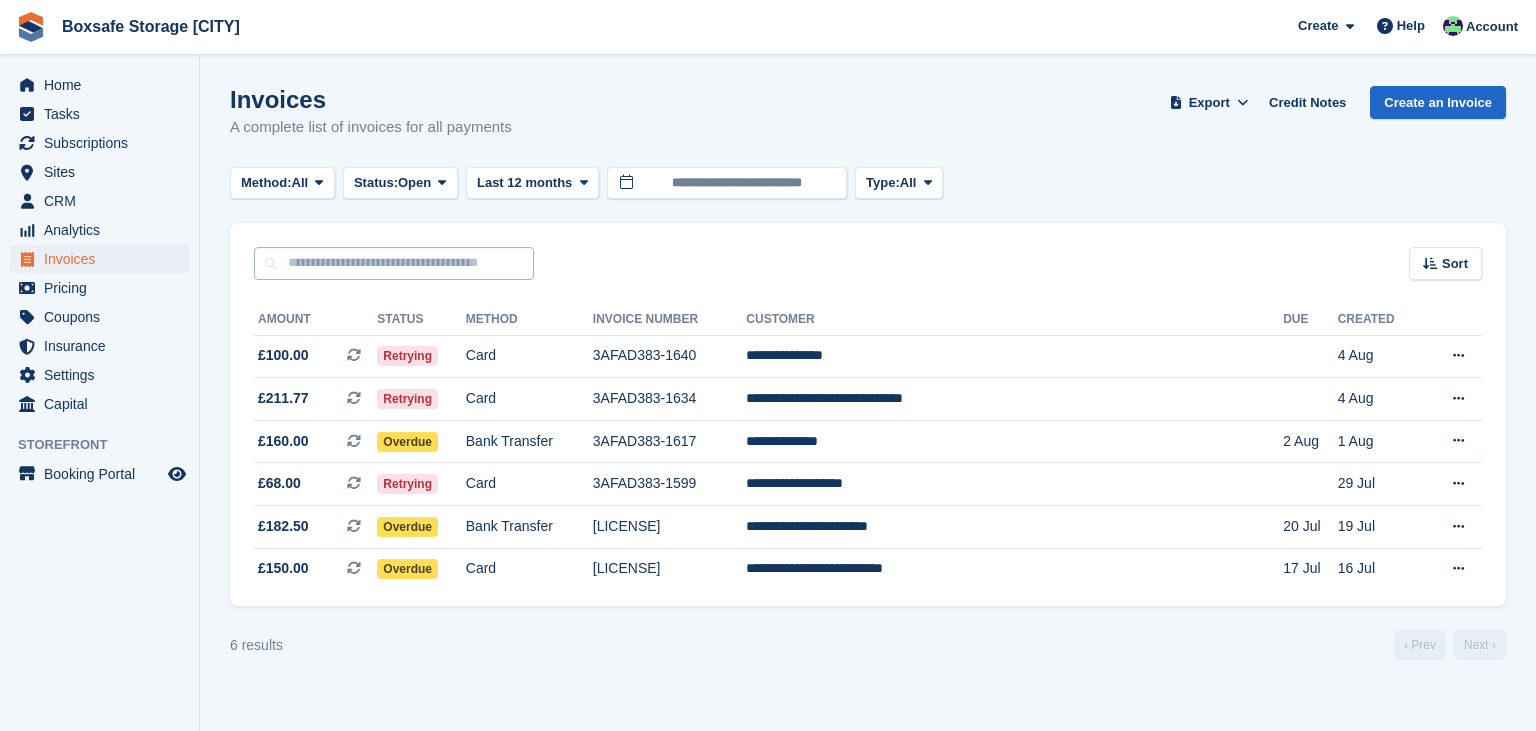 scroll, scrollTop: 0, scrollLeft: 0, axis: both 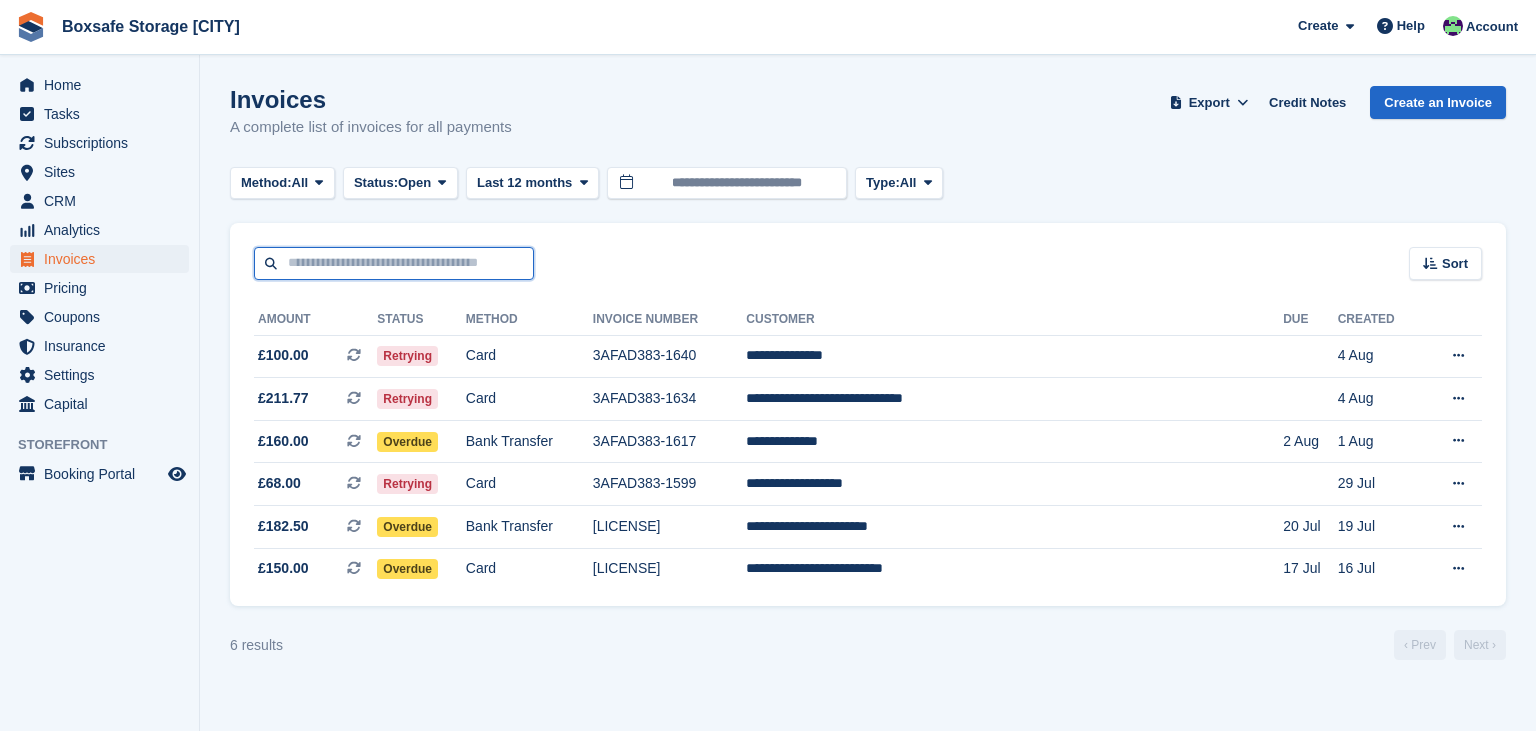 click at bounding box center (394, 263) 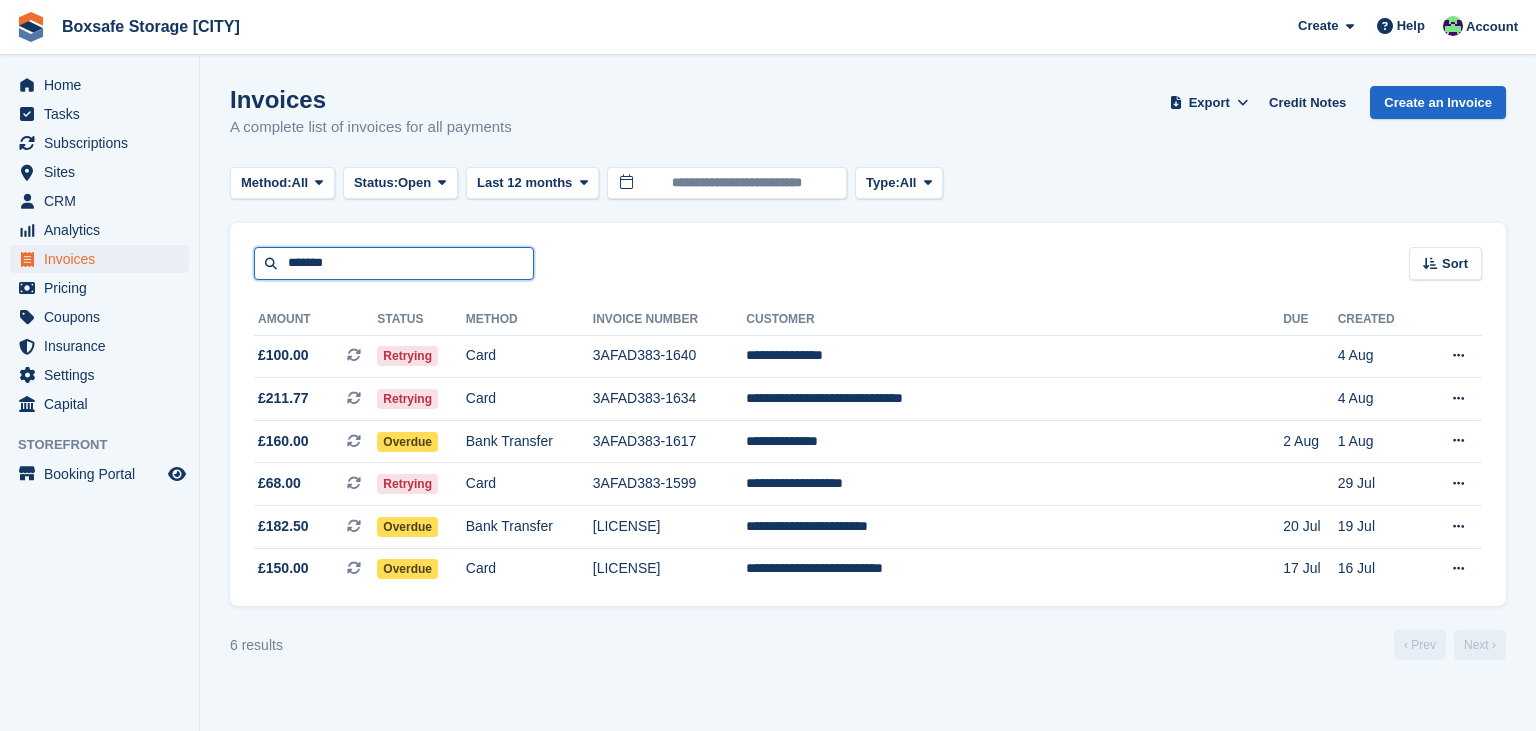 type on "*******" 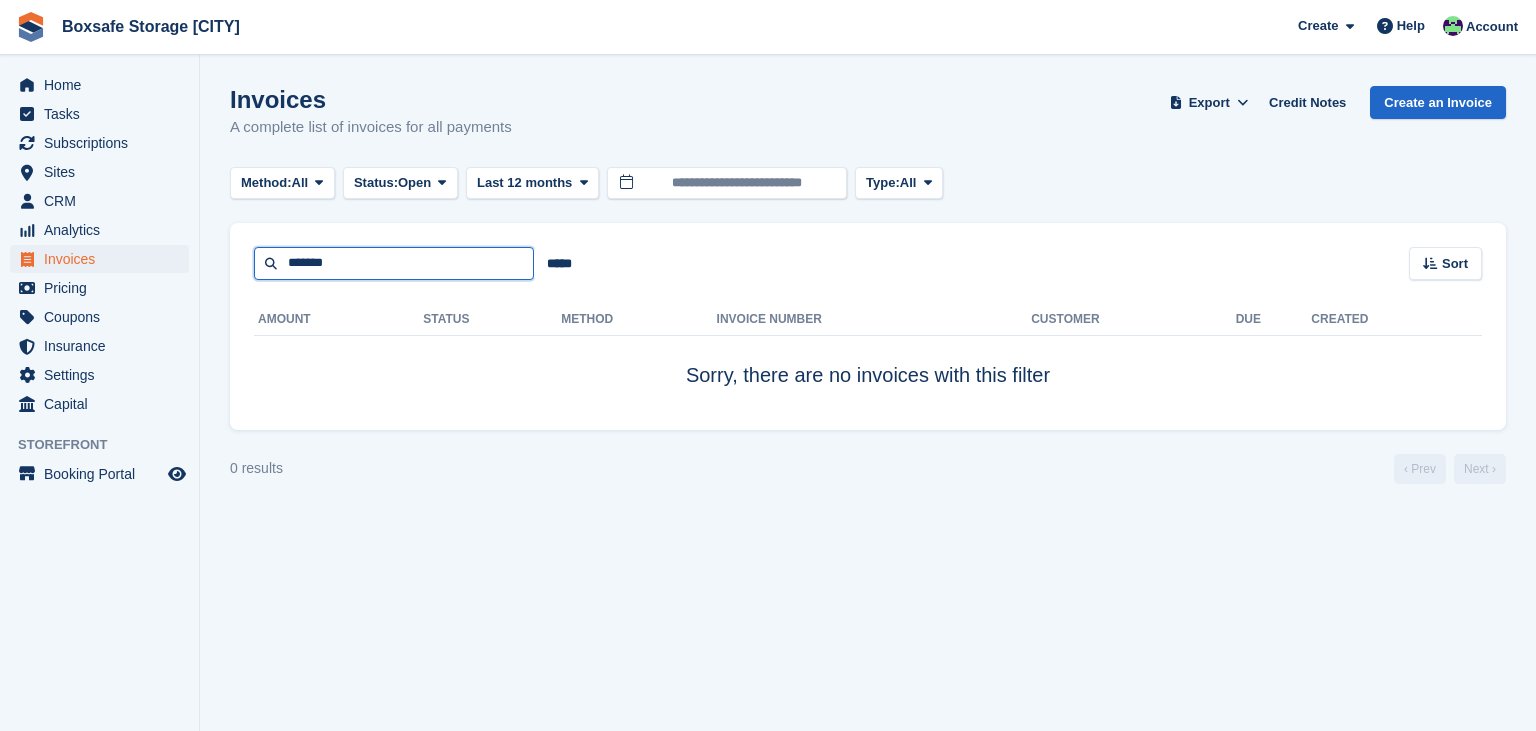 click on "*******" at bounding box center [394, 263] 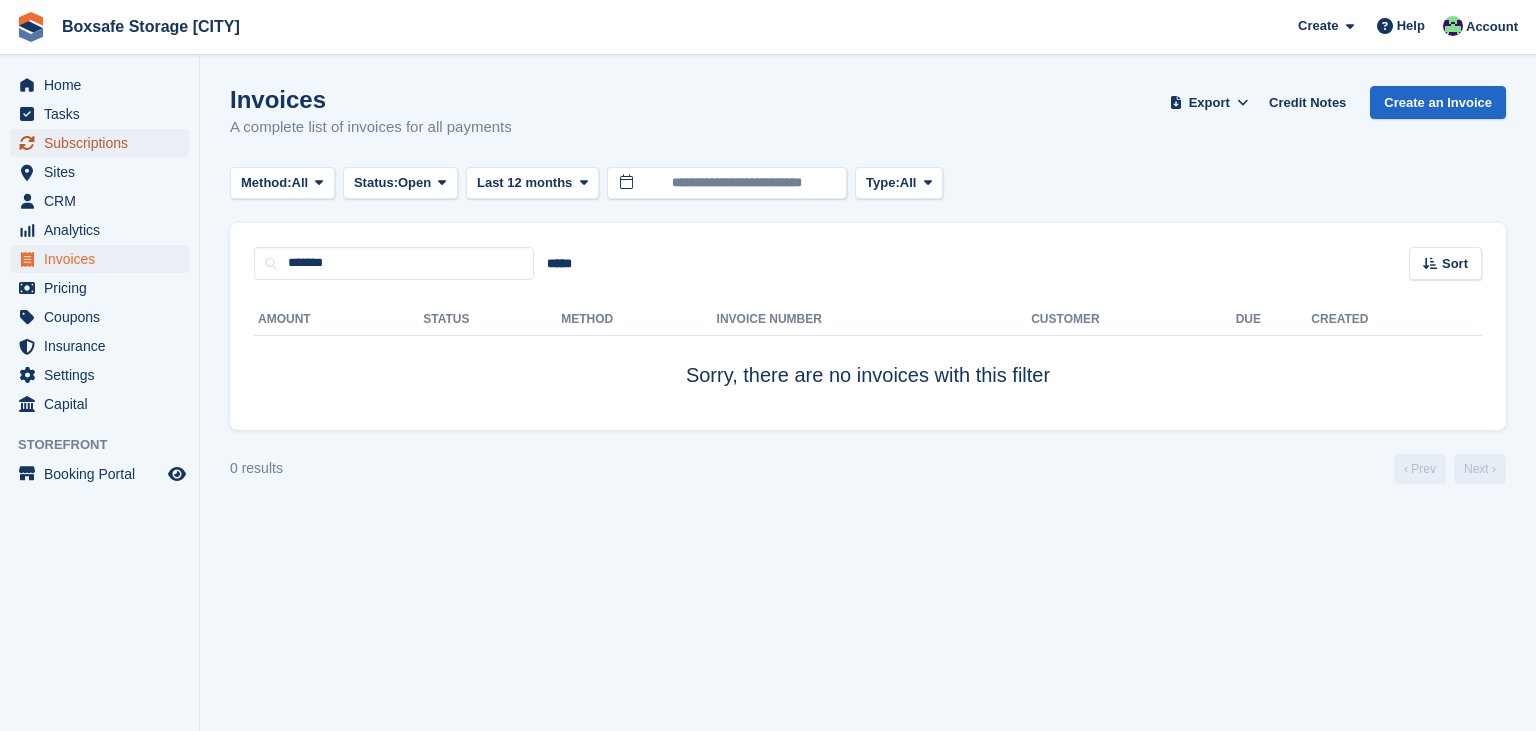 click on "Subscriptions" at bounding box center [104, 143] 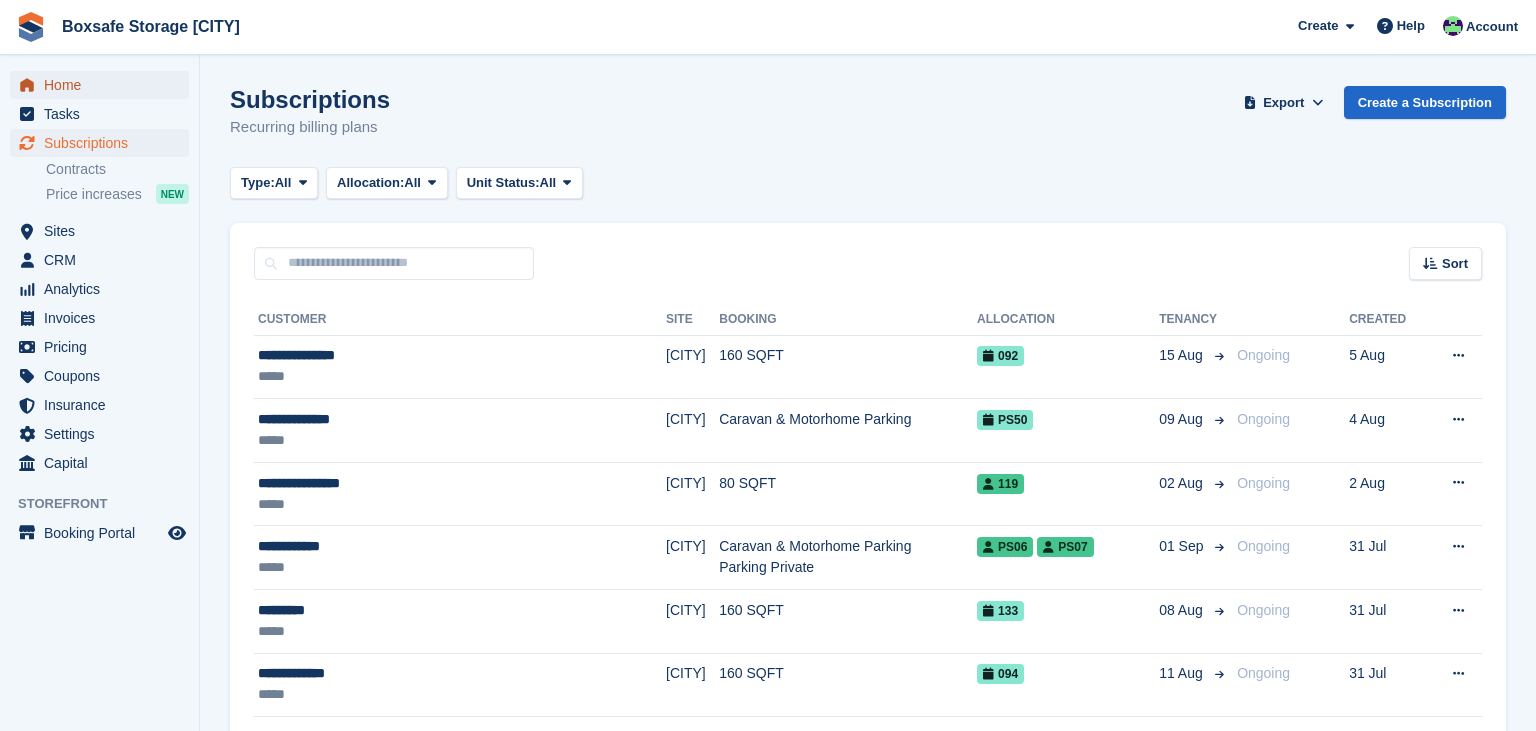 click on "Home" at bounding box center (104, 85) 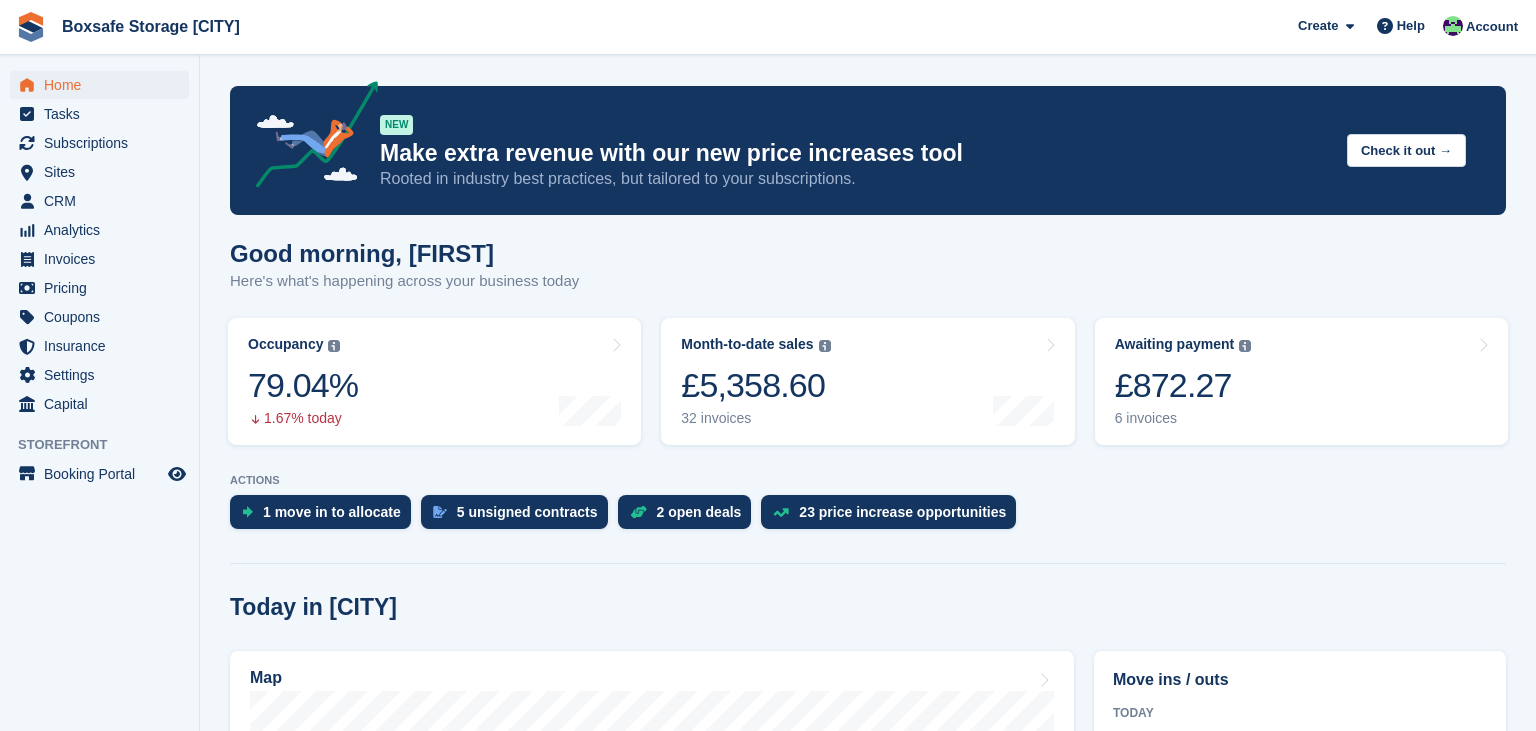 scroll, scrollTop: 576, scrollLeft: 0, axis: vertical 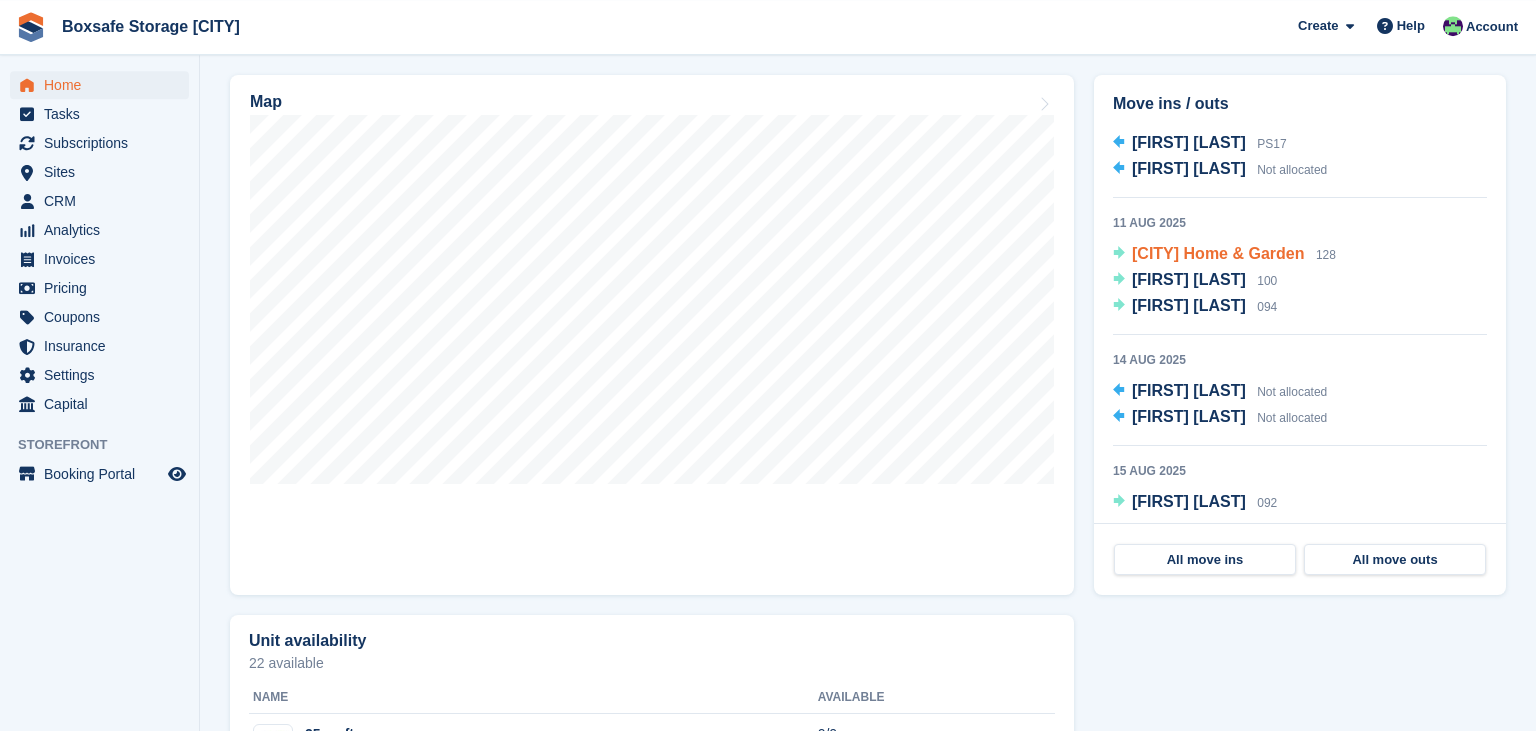click on "[COMPANY]" at bounding box center (1218, 253) 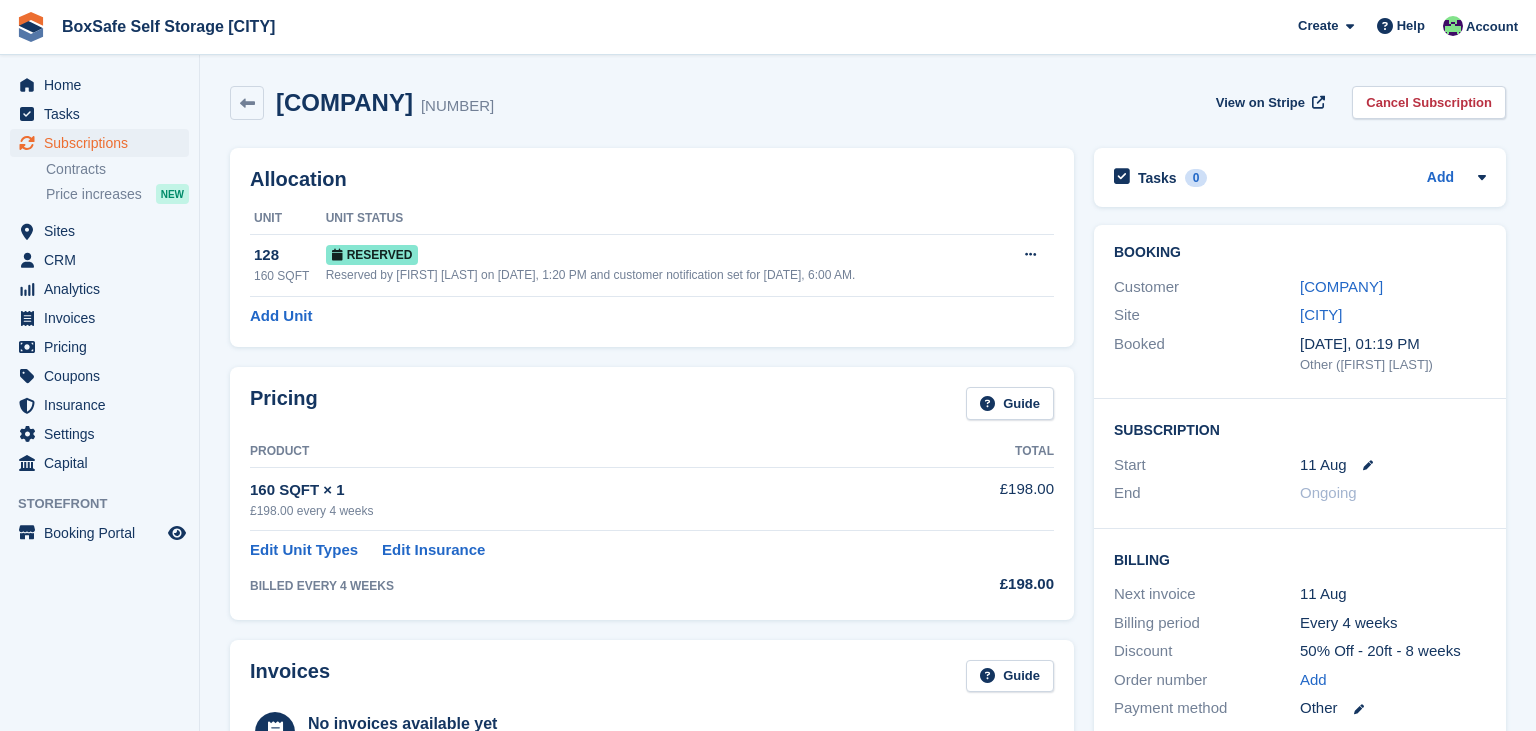 scroll, scrollTop: 0, scrollLeft: 0, axis: both 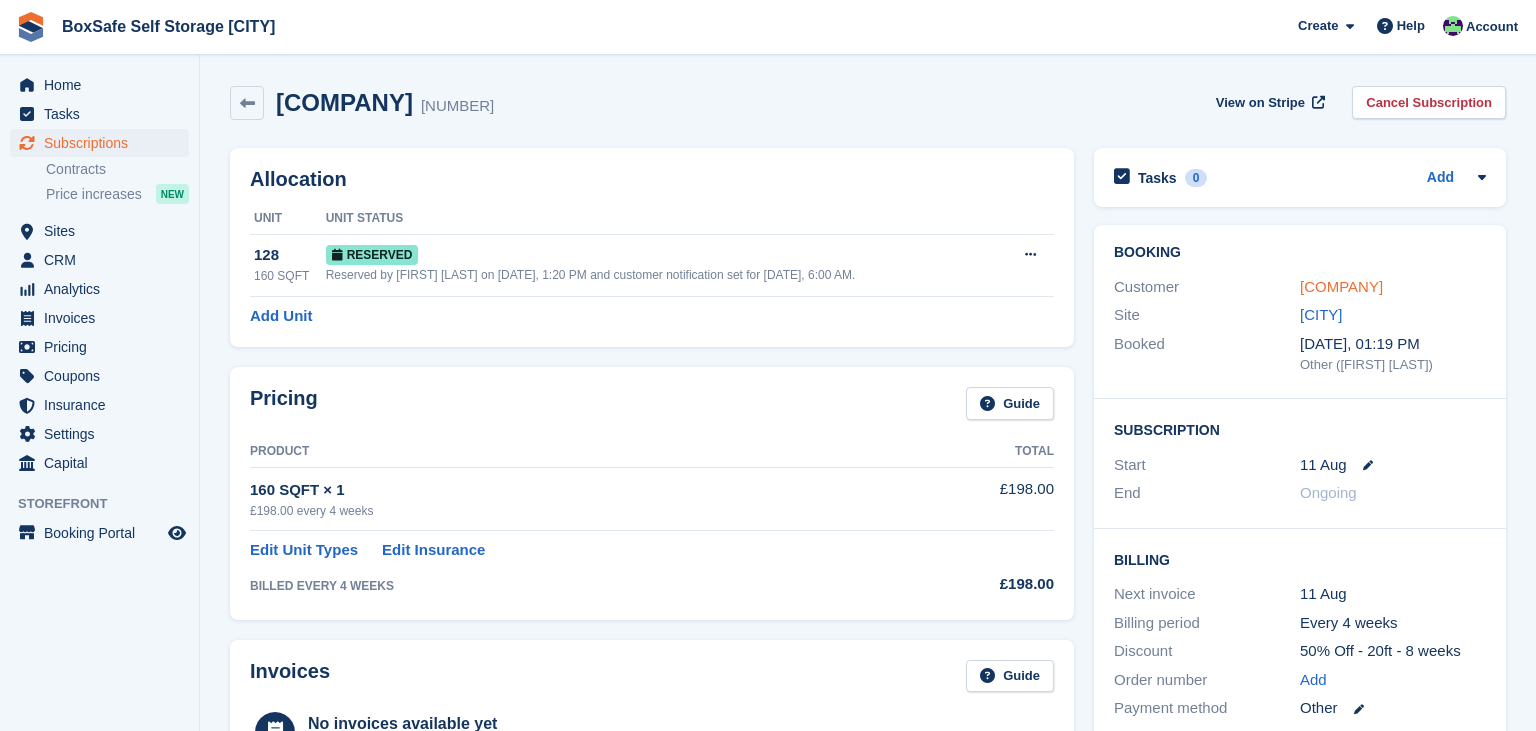 click on "[COMPANY]" at bounding box center (1341, 286) 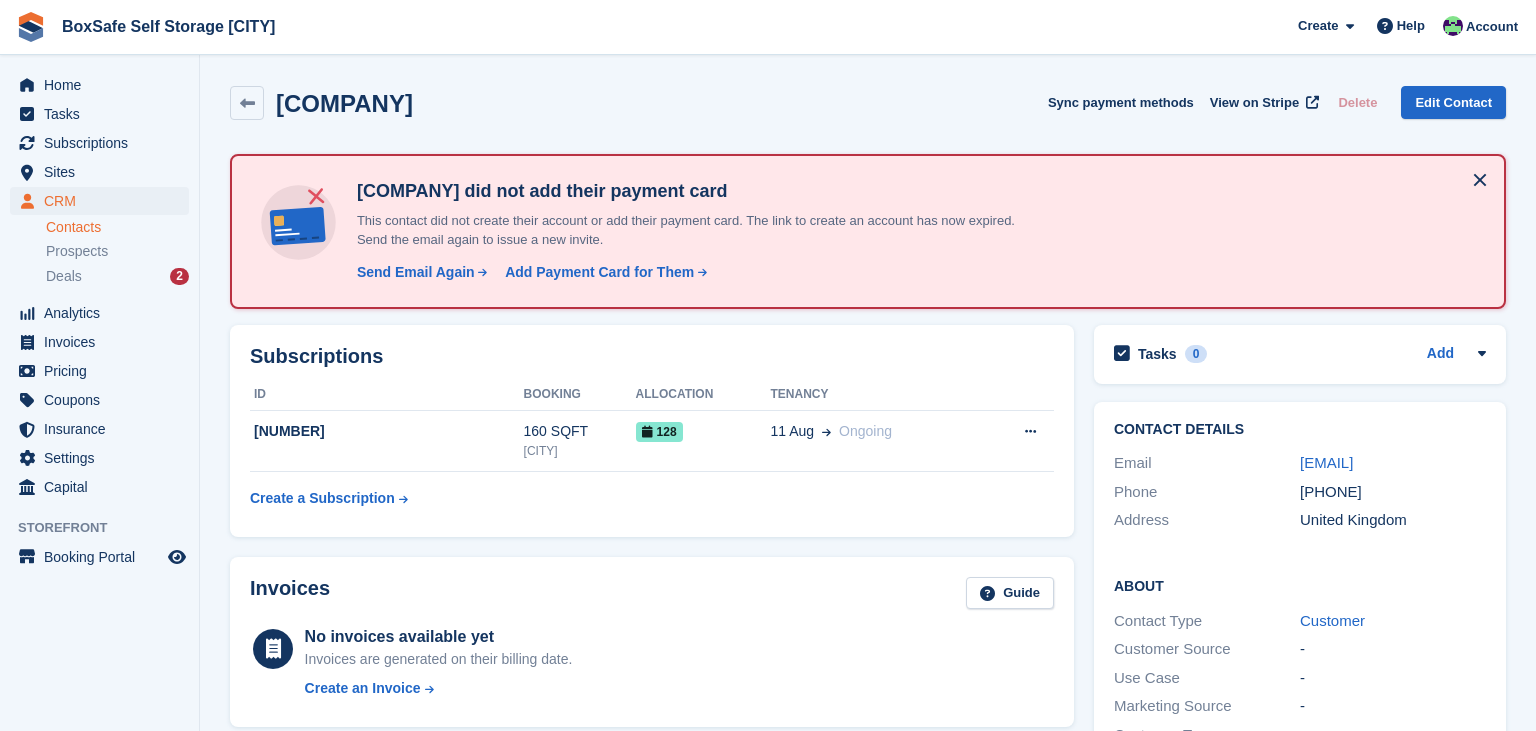 drag, startPoint x: 1512, startPoint y: 130, endPoint x: 1535, endPoint y: 175, distance: 50.537113 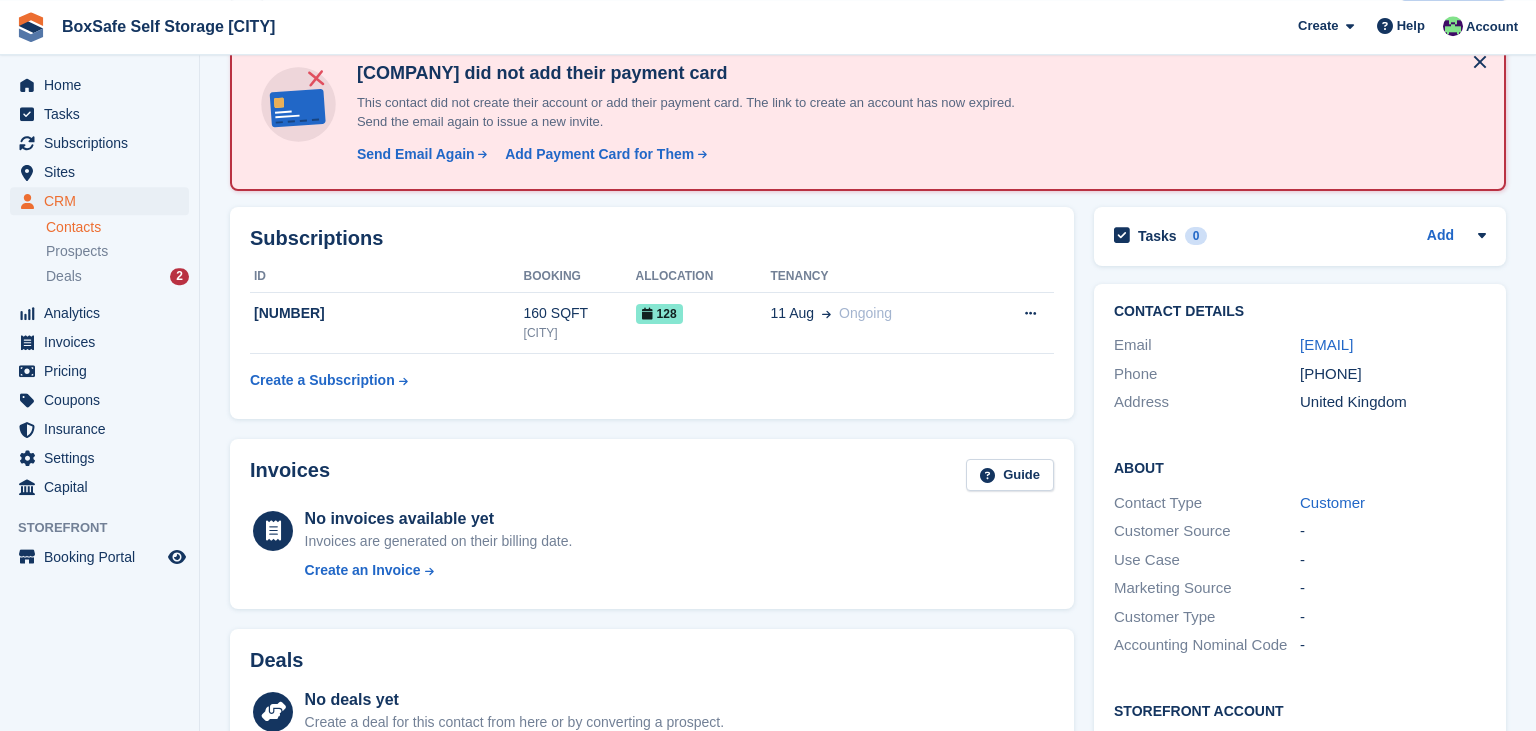 scroll, scrollTop: 102, scrollLeft: 0, axis: vertical 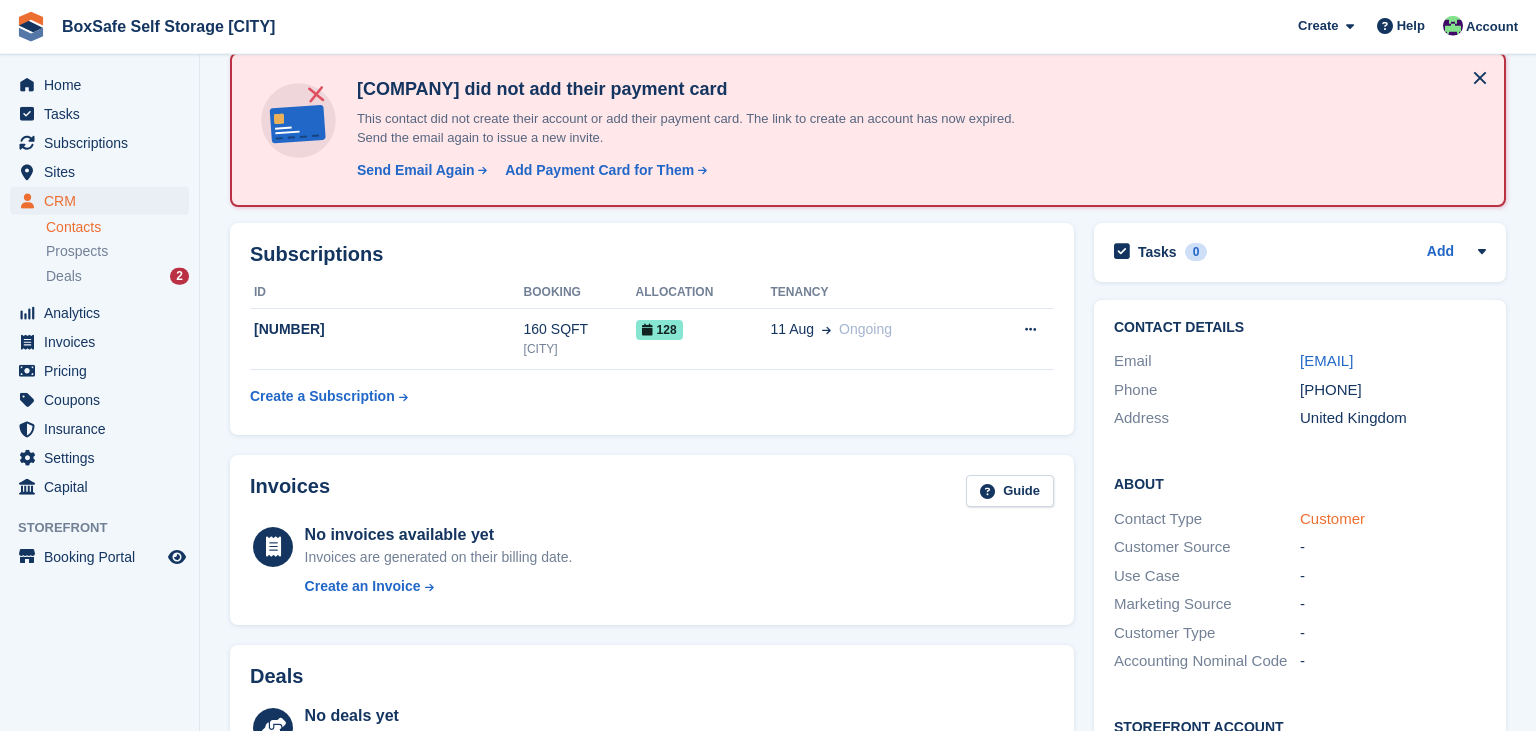 click on "Customer" at bounding box center (1332, 518) 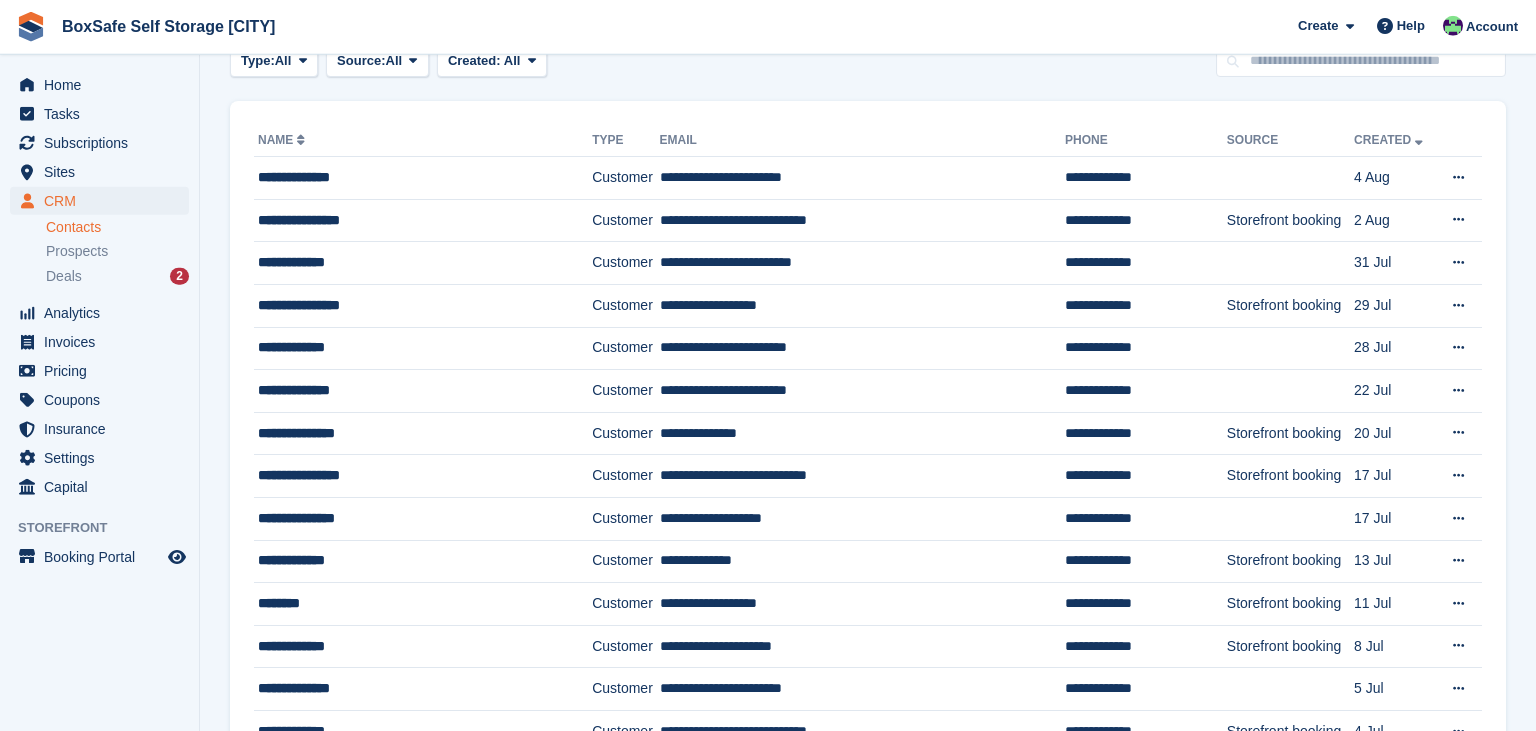 scroll, scrollTop: 0, scrollLeft: 0, axis: both 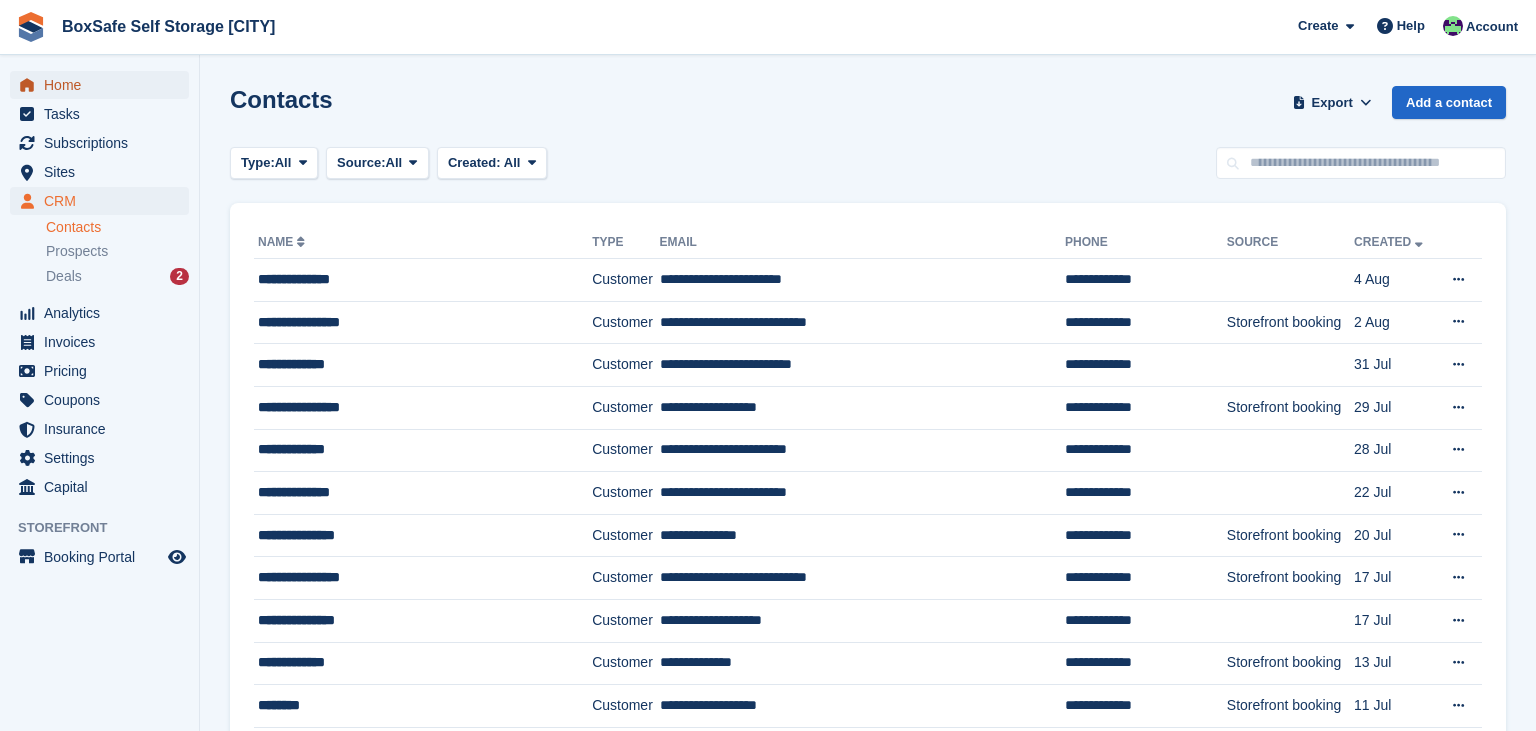 click on "Home" at bounding box center (104, 85) 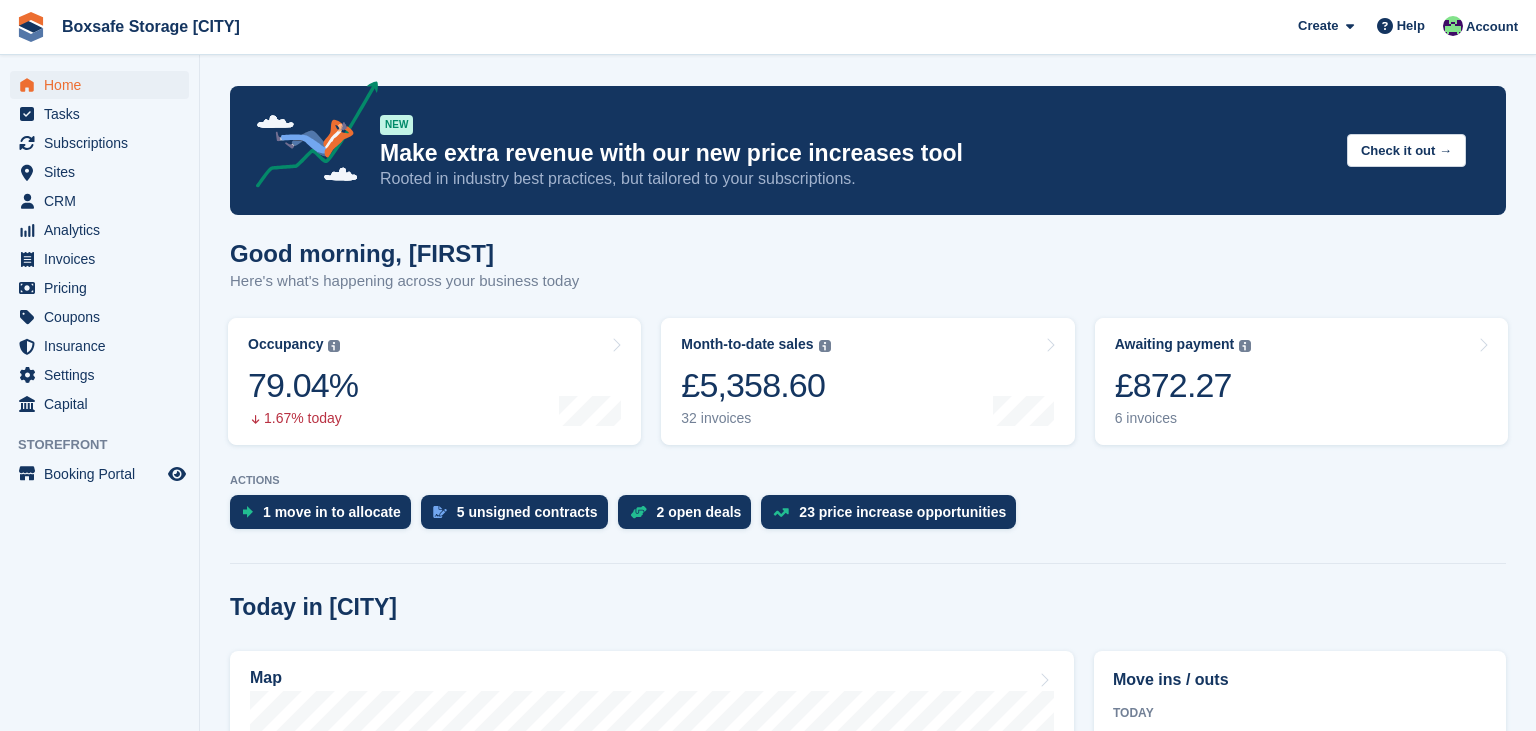 scroll, scrollTop: 0, scrollLeft: 0, axis: both 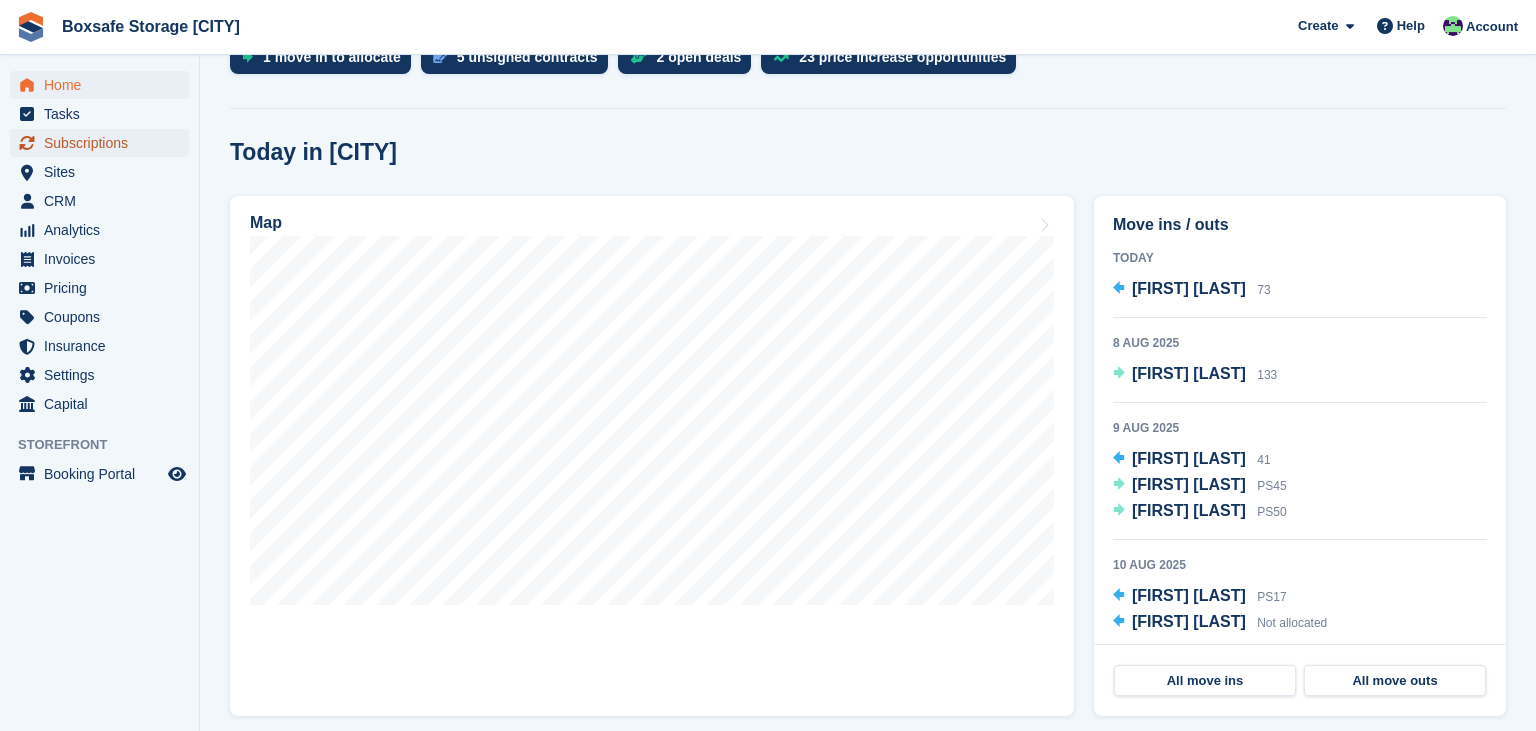 click on "Subscriptions" at bounding box center (104, 143) 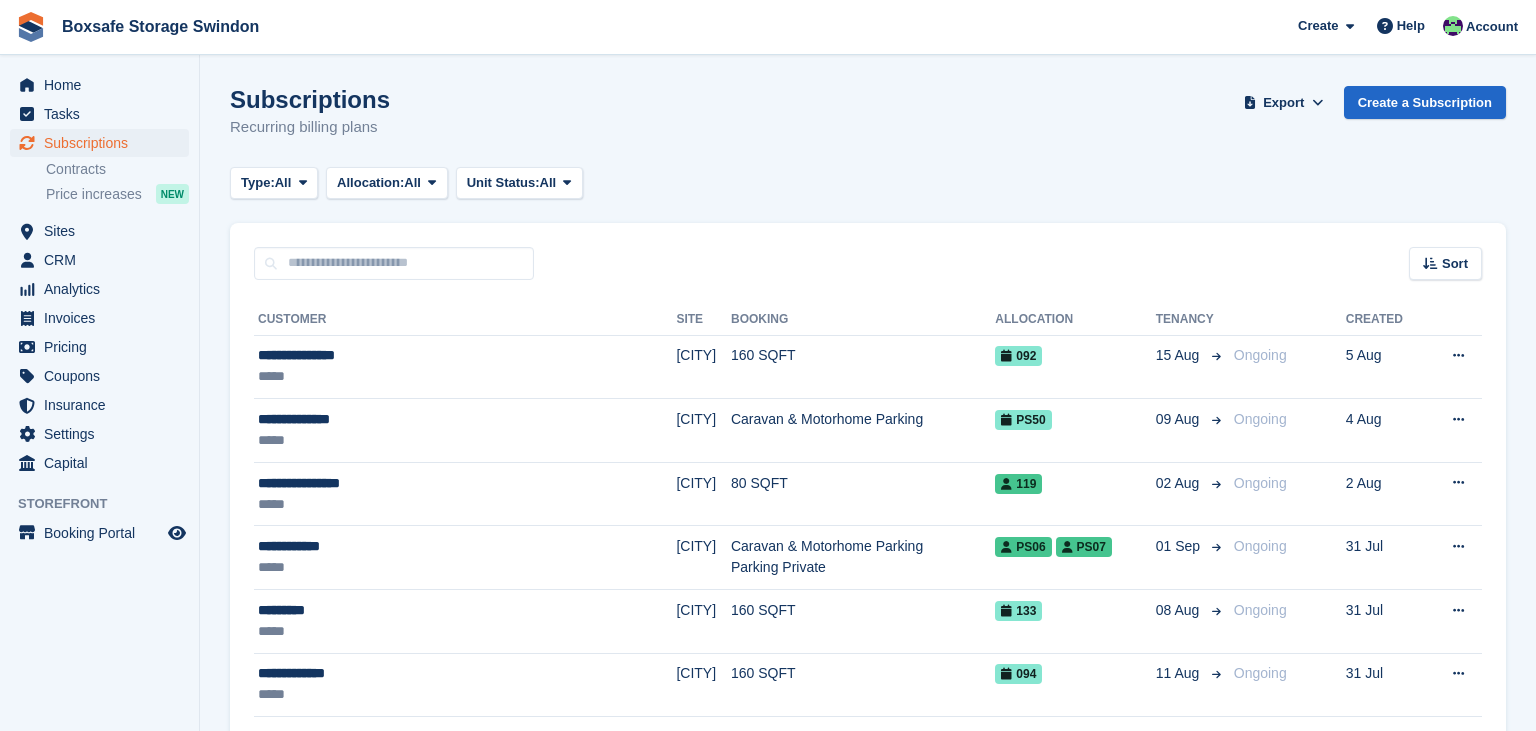 scroll, scrollTop: 0, scrollLeft: 0, axis: both 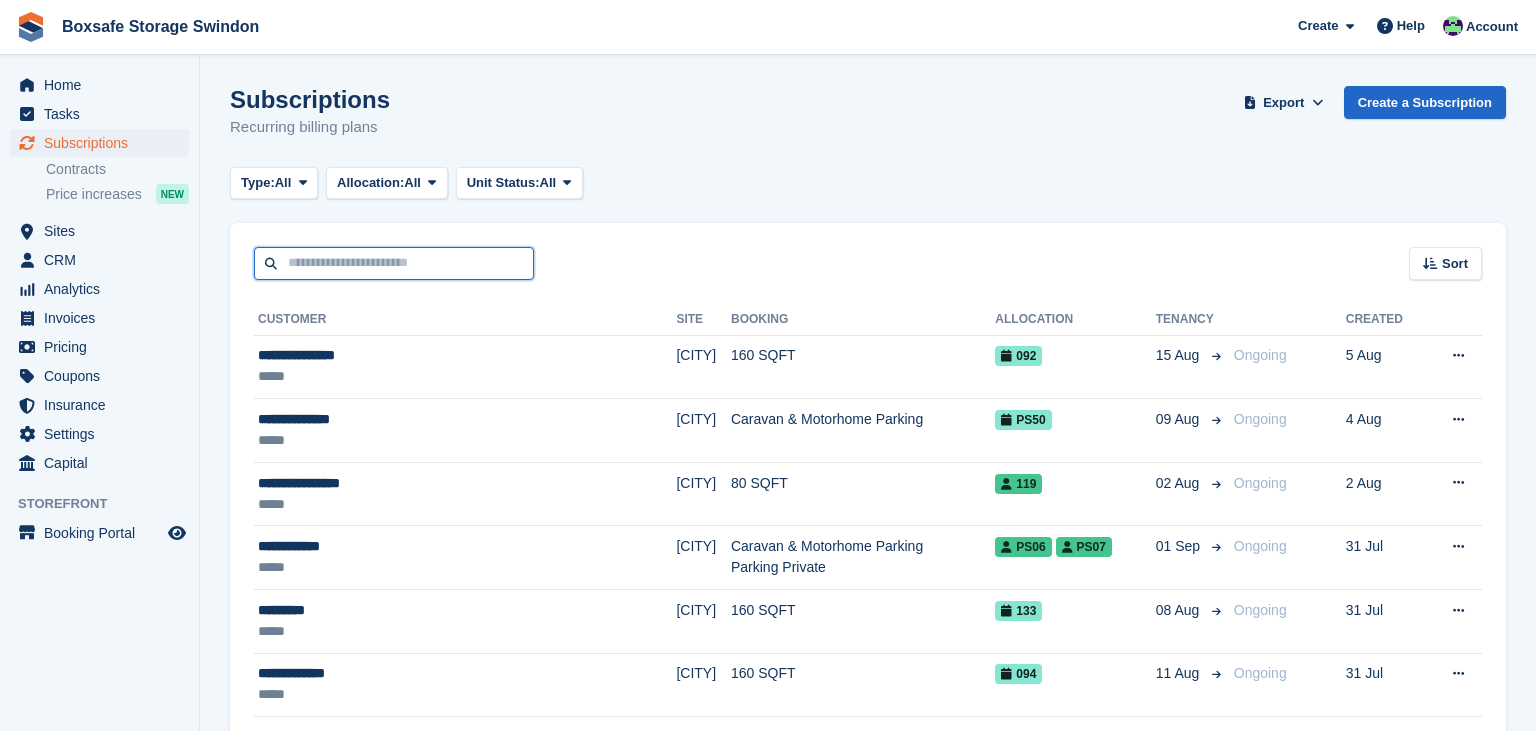 click at bounding box center (394, 263) 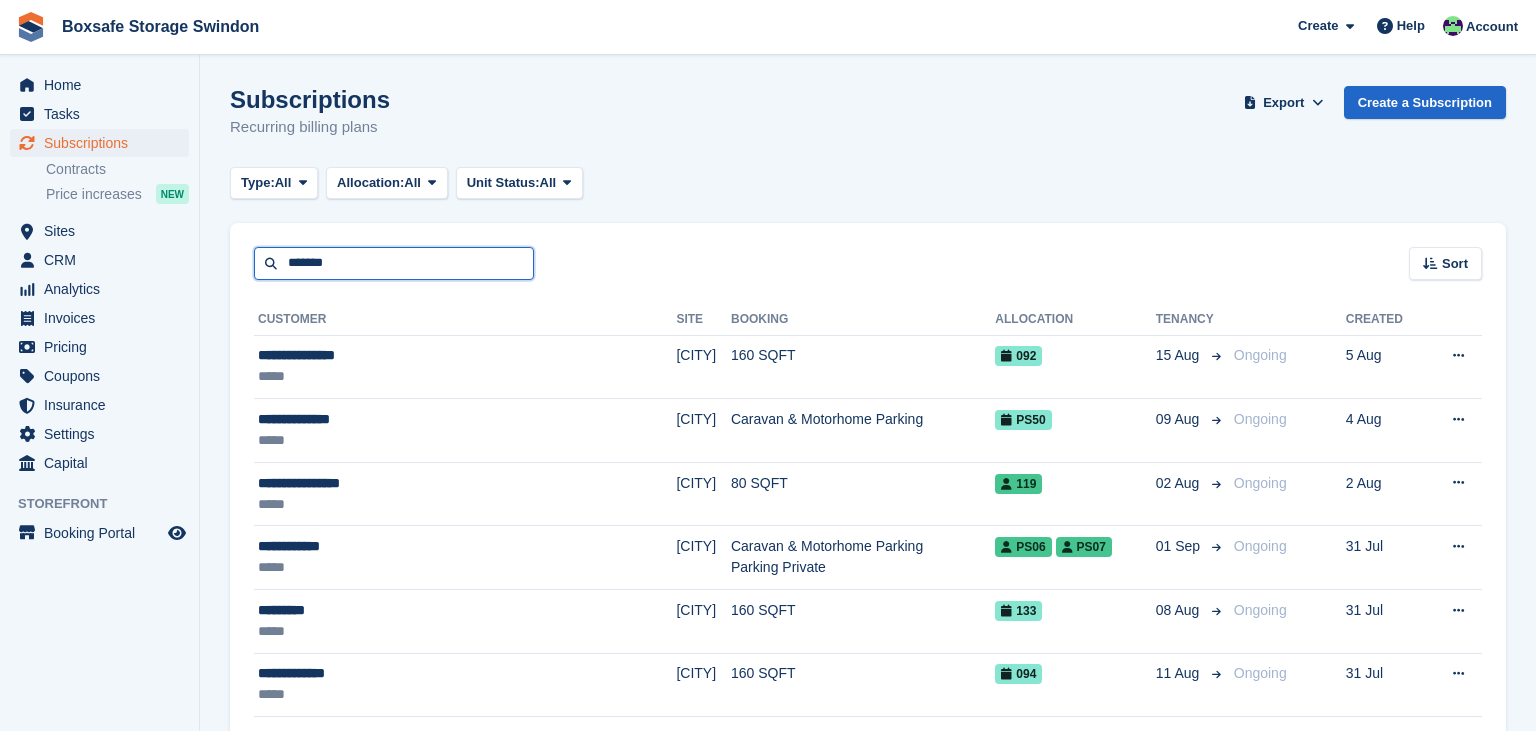type on "*******" 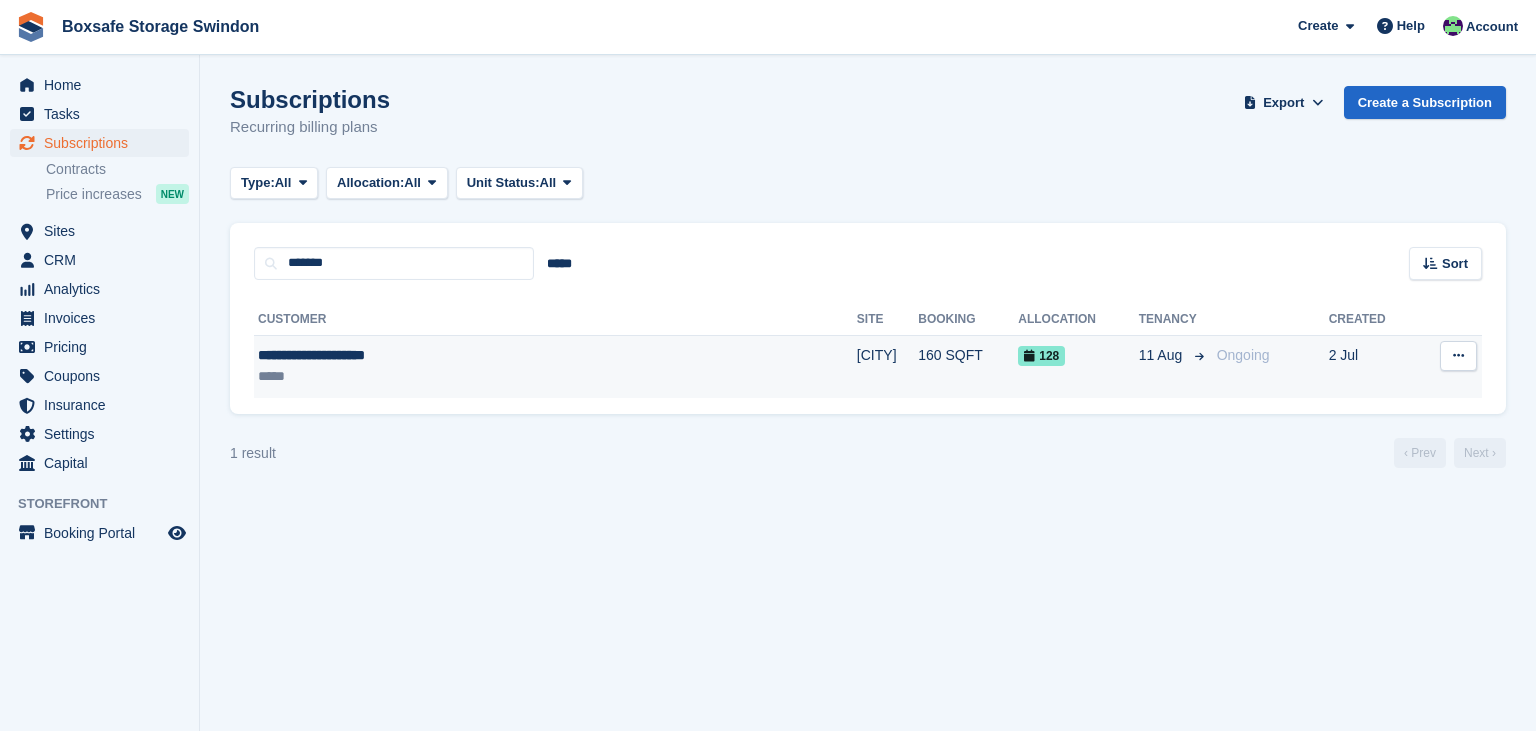 click on "128" at bounding box center (1078, 366) 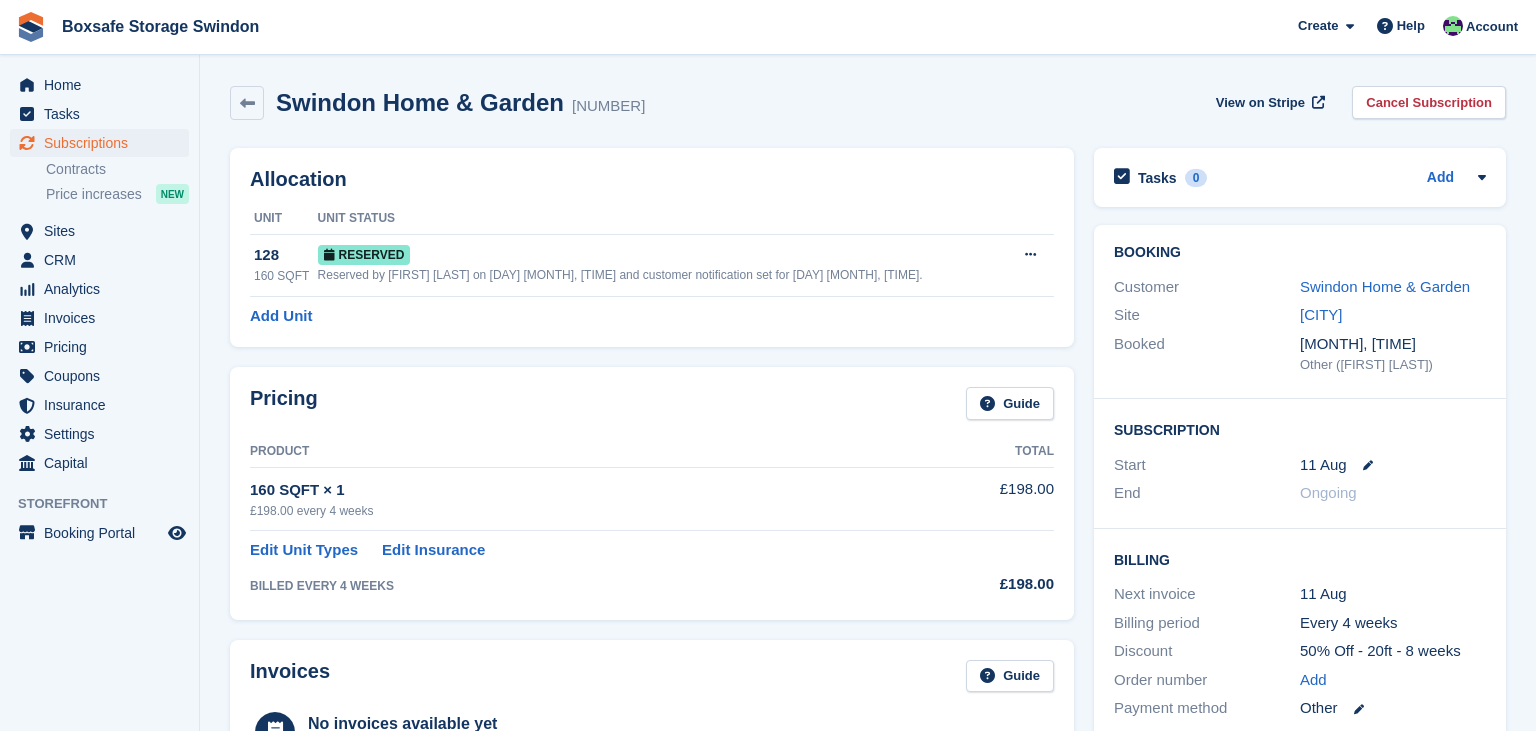 scroll, scrollTop: 0, scrollLeft: 0, axis: both 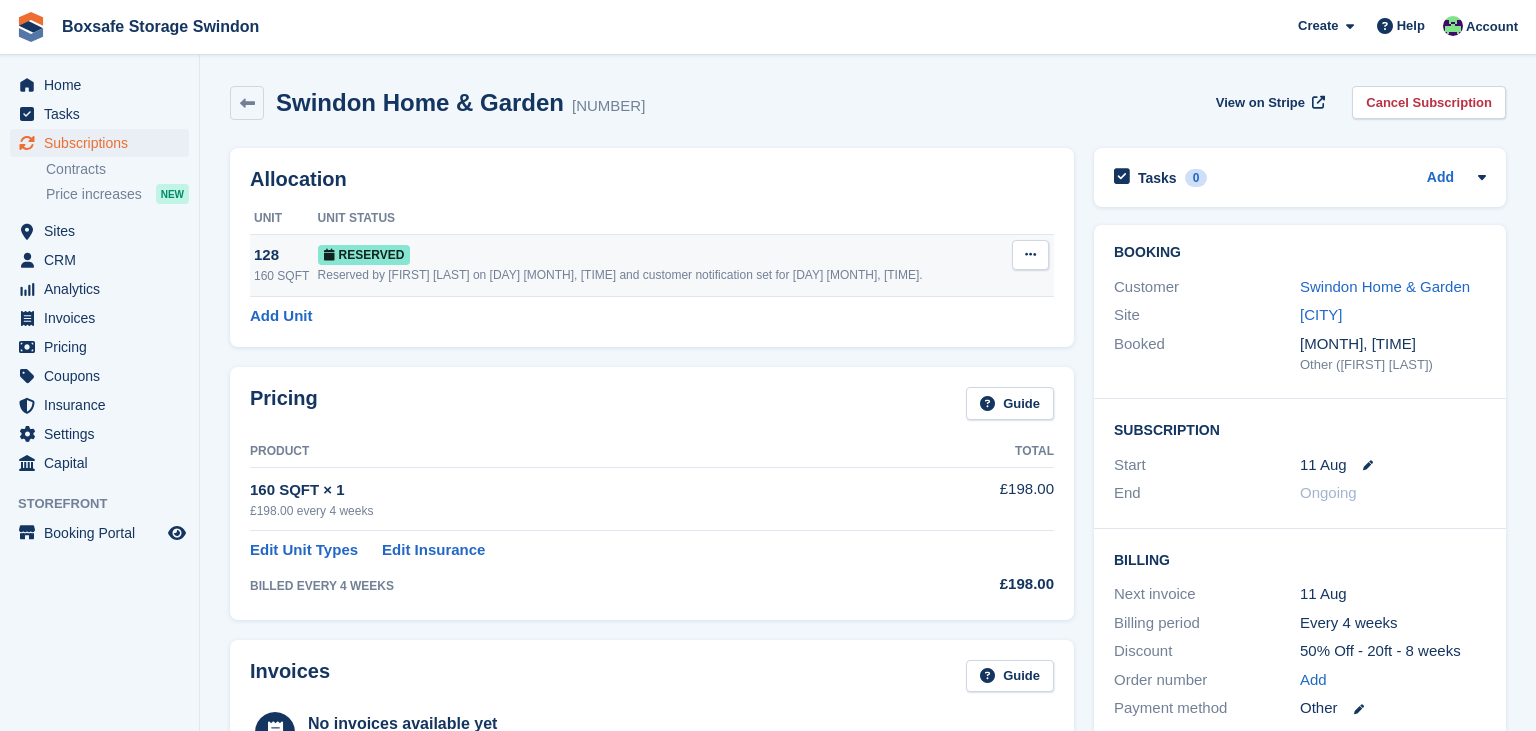 click at bounding box center (1030, 254) 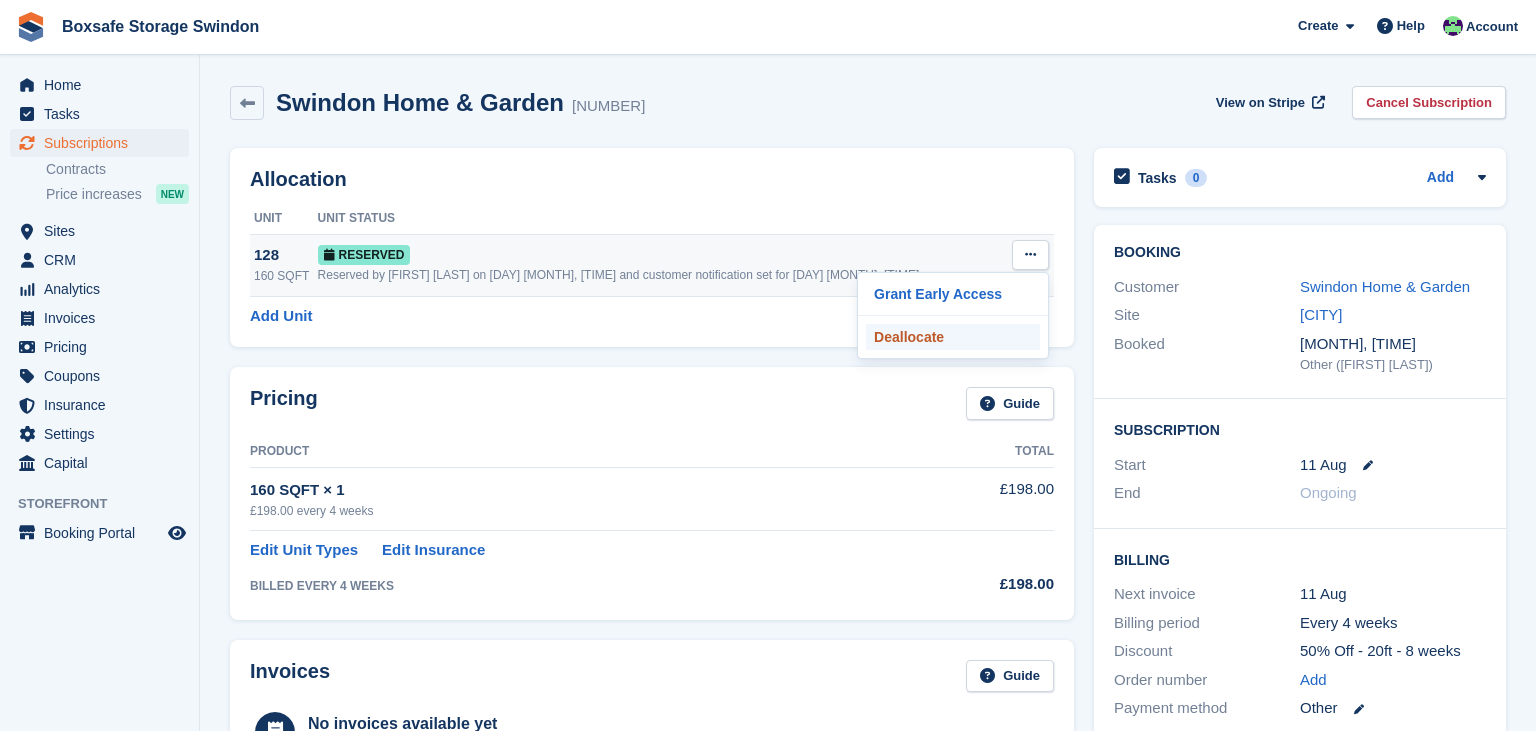 click on "Deallocate" at bounding box center (953, 337) 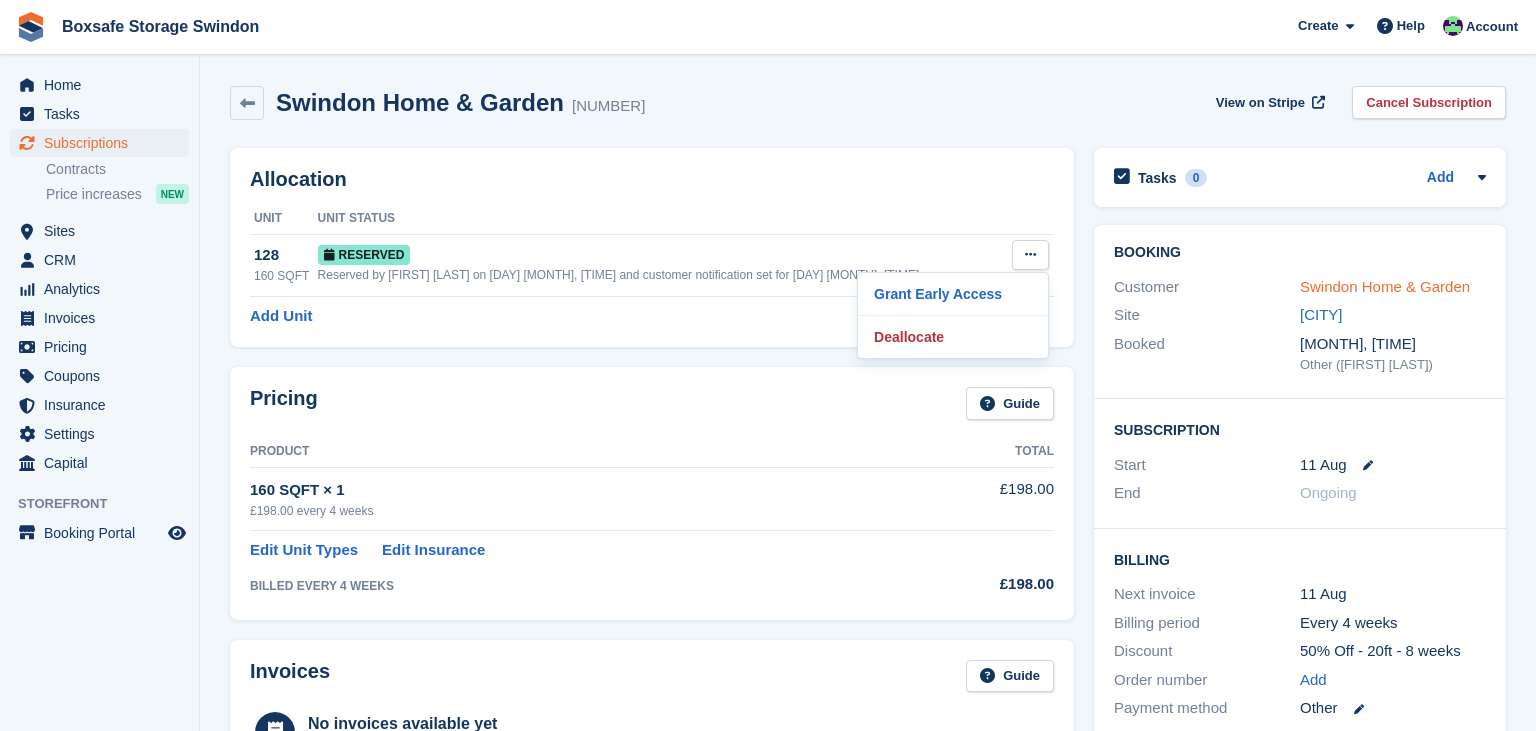 click on "Swindon Home & Garden" at bounding box center [1385, 286] 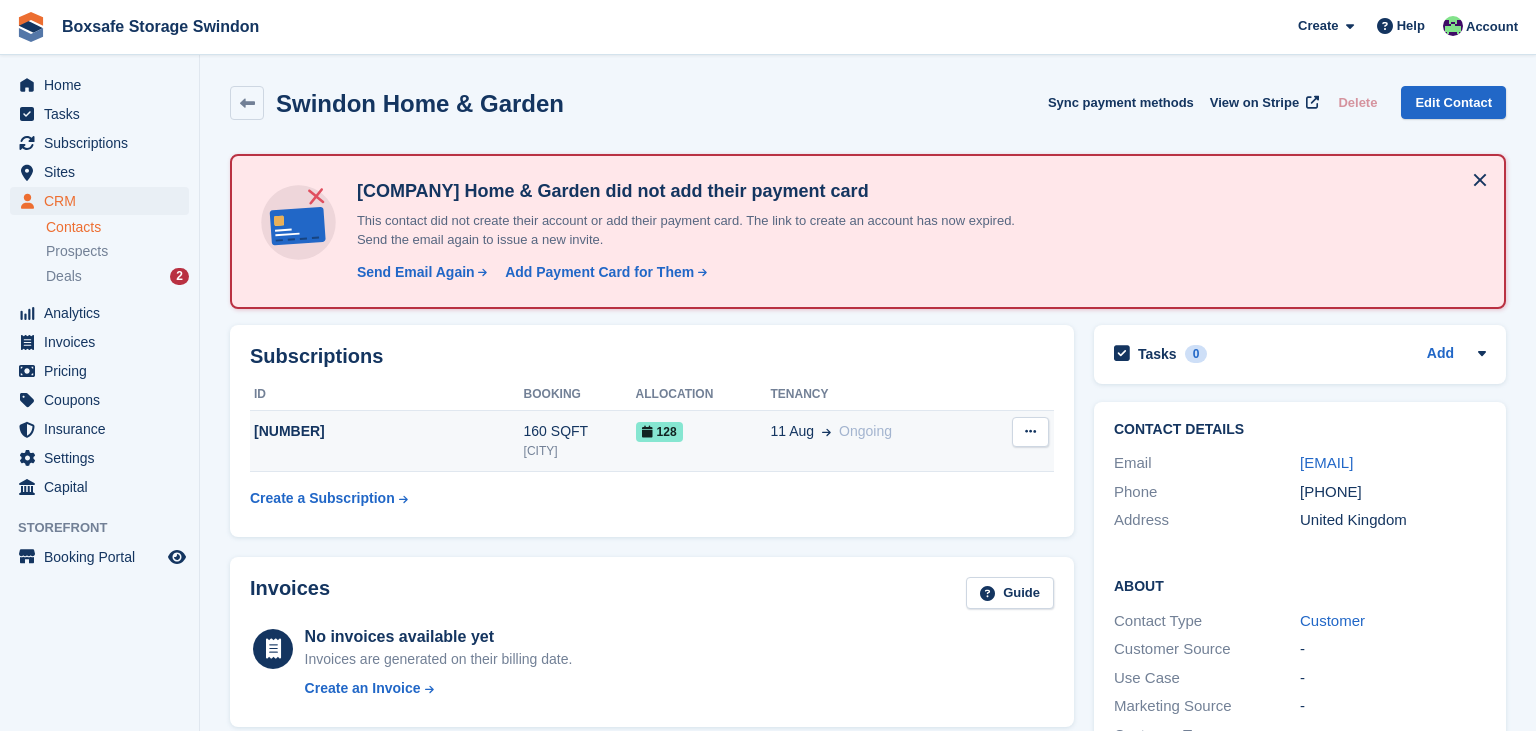 click at bounding box center [1030, 431] 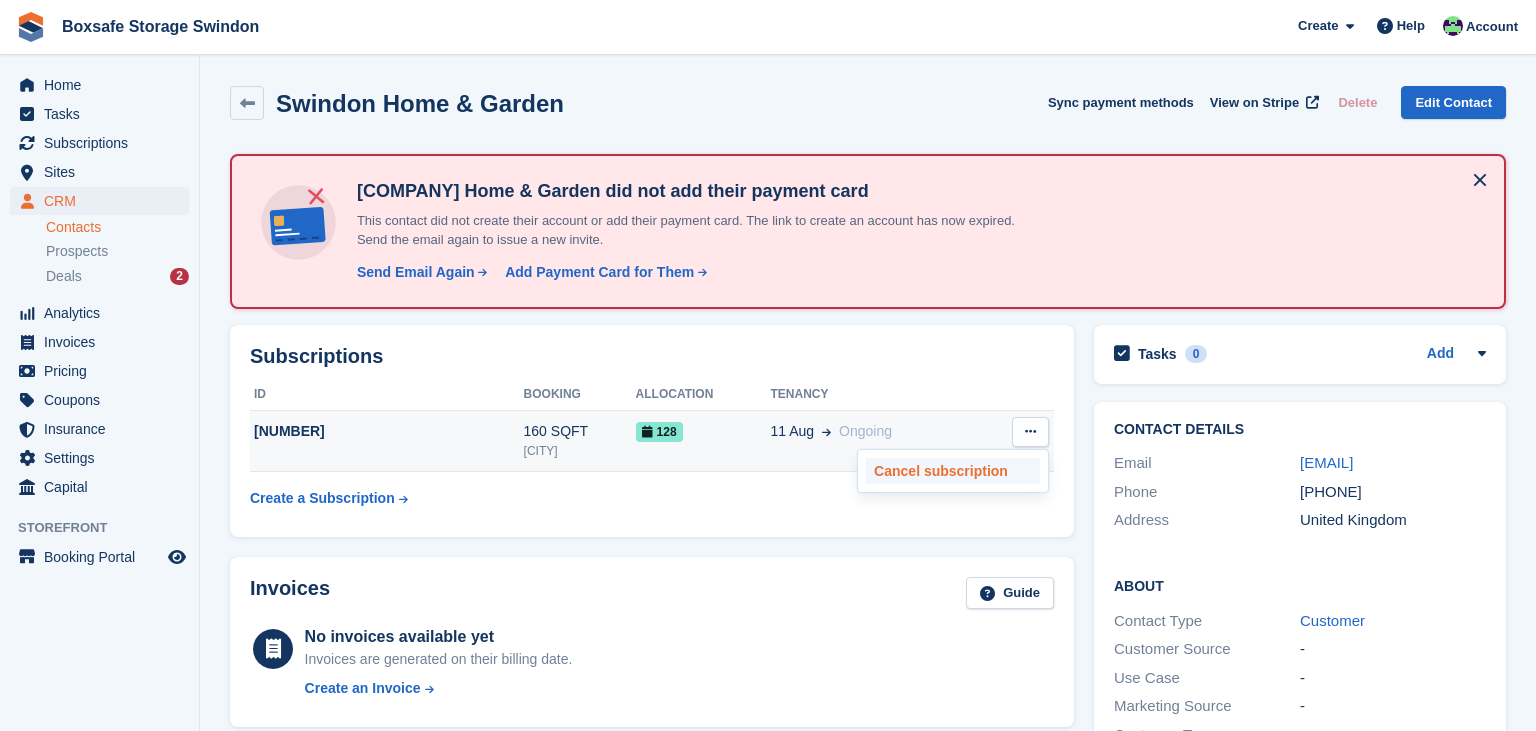 click on "Cancel subscription" at bounding box center (953, 471) 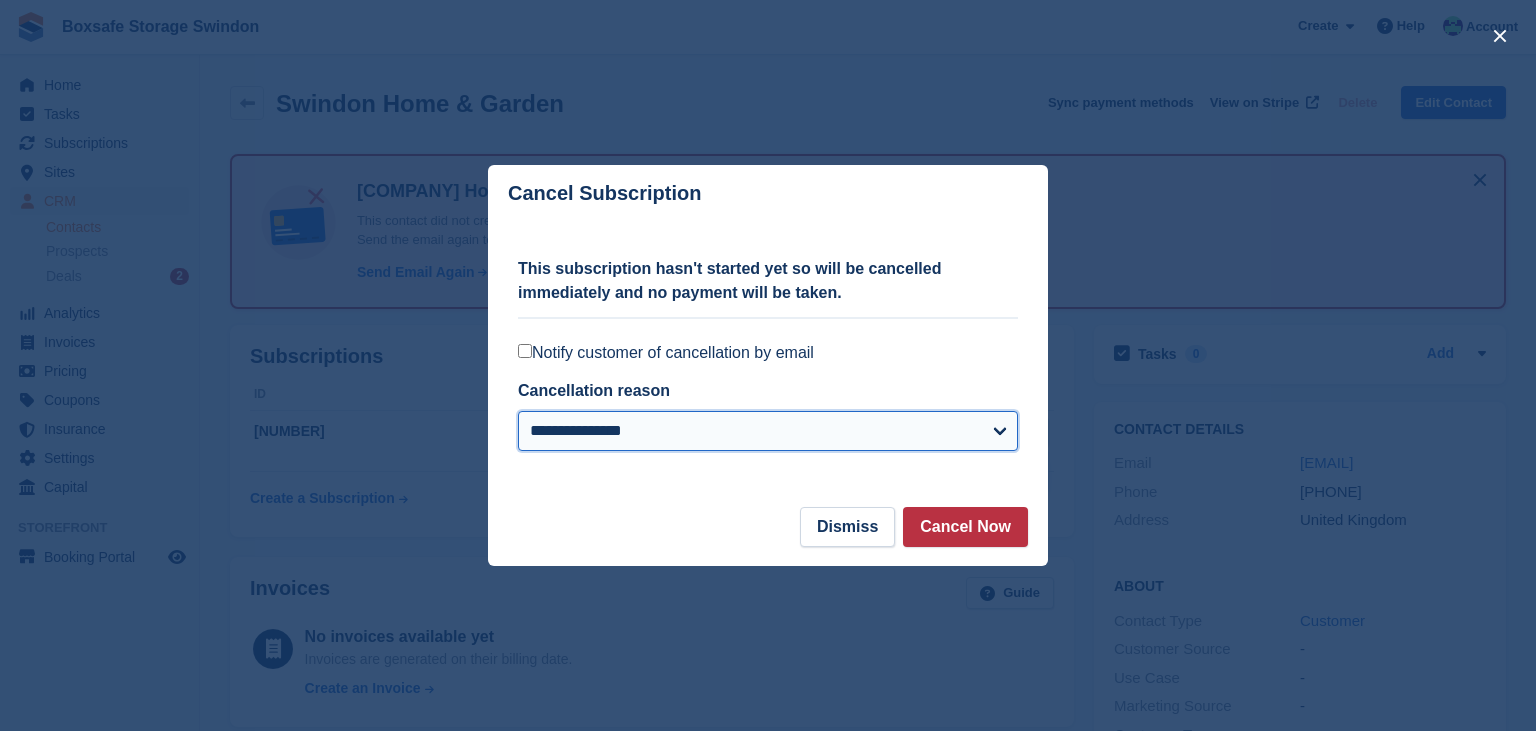 click on "**********" at bounding box center (768, 431) 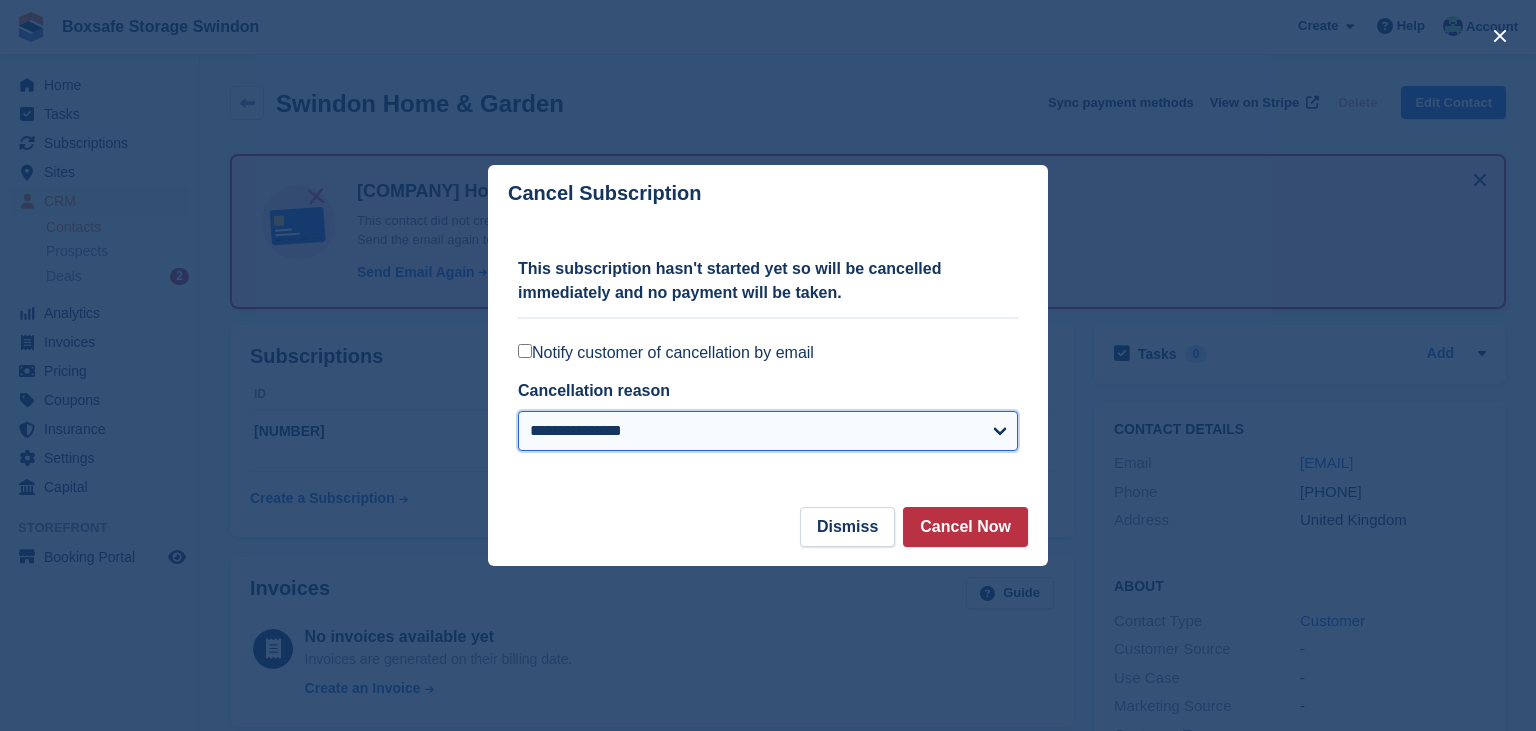 select 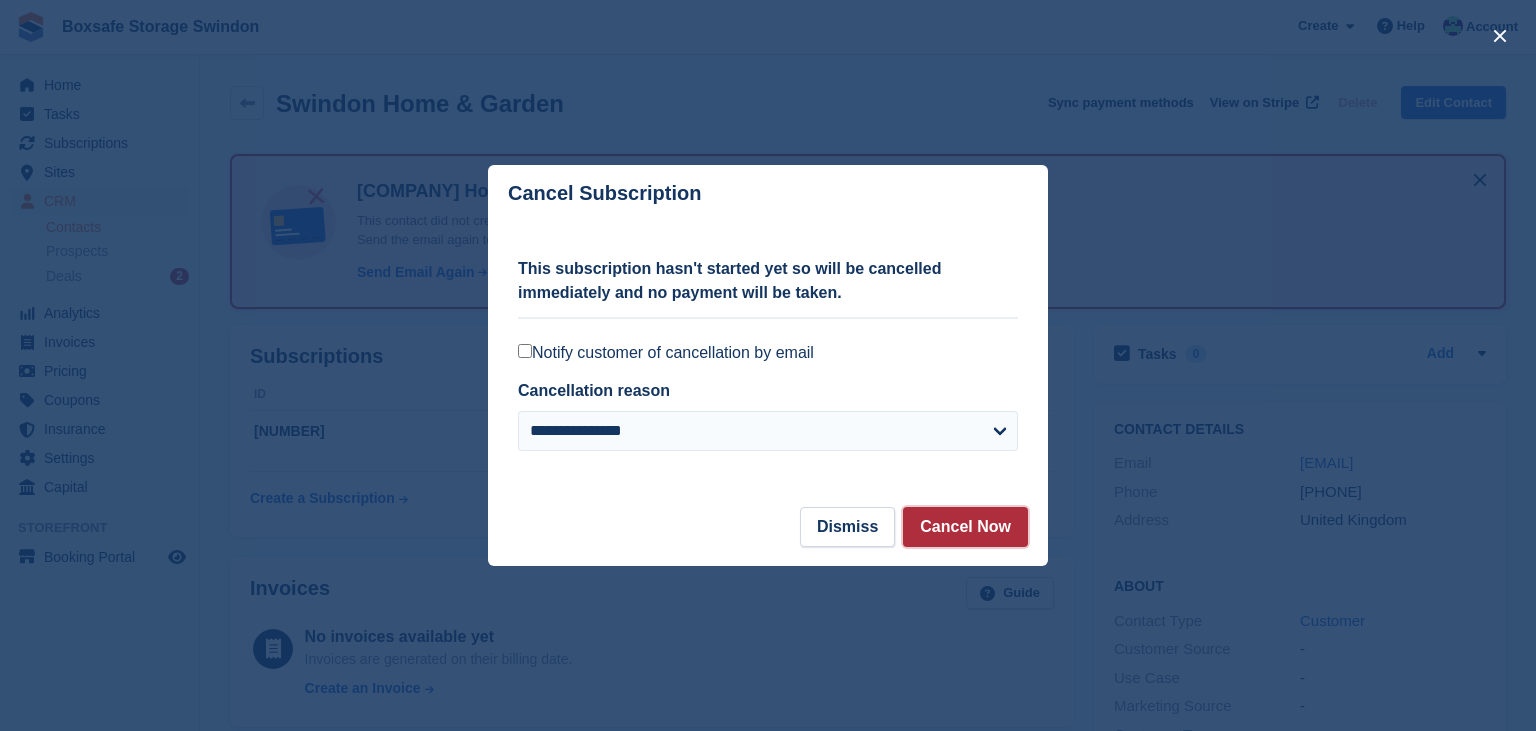 click on "Cancel Now" at bounding box center (965, 527) 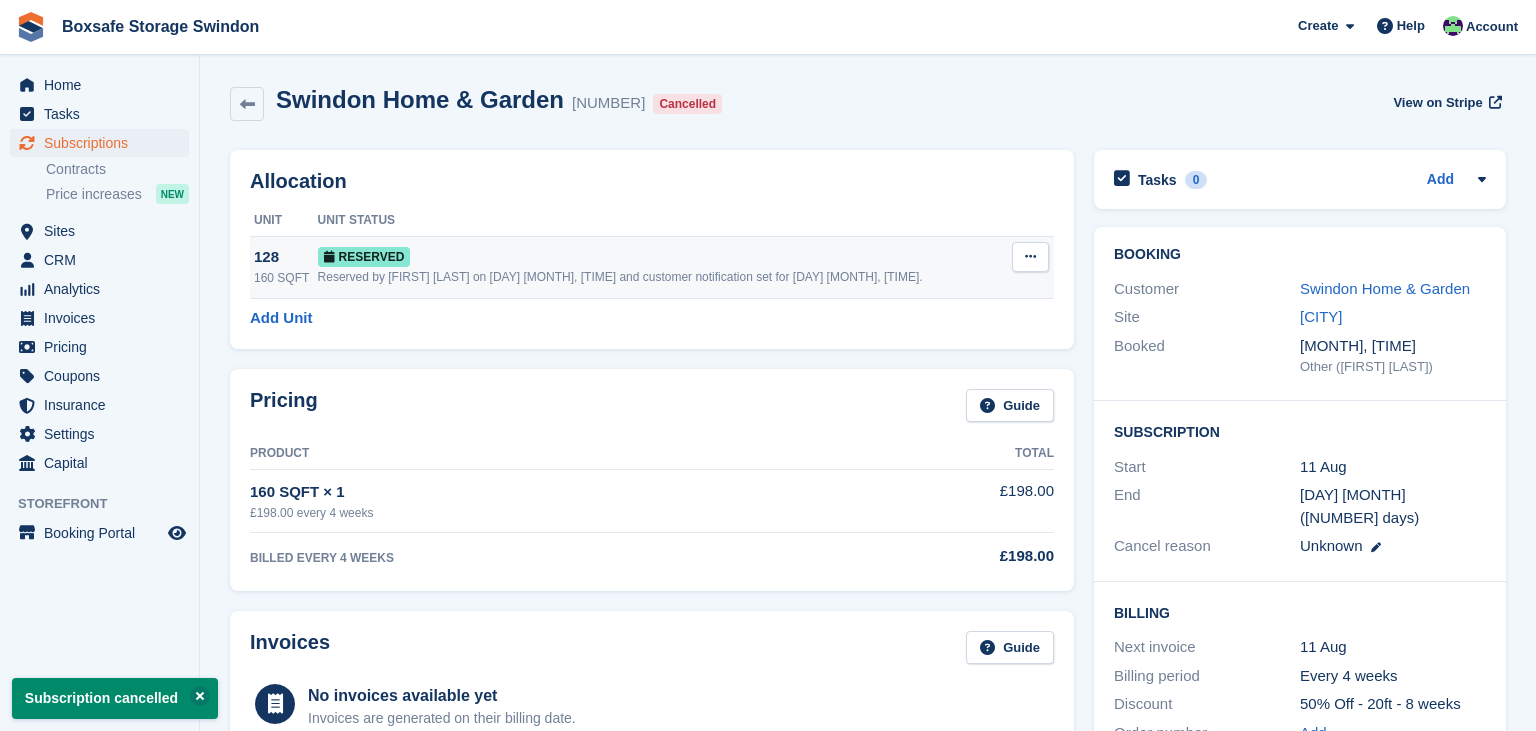 click at bounding box center [1030, 257] 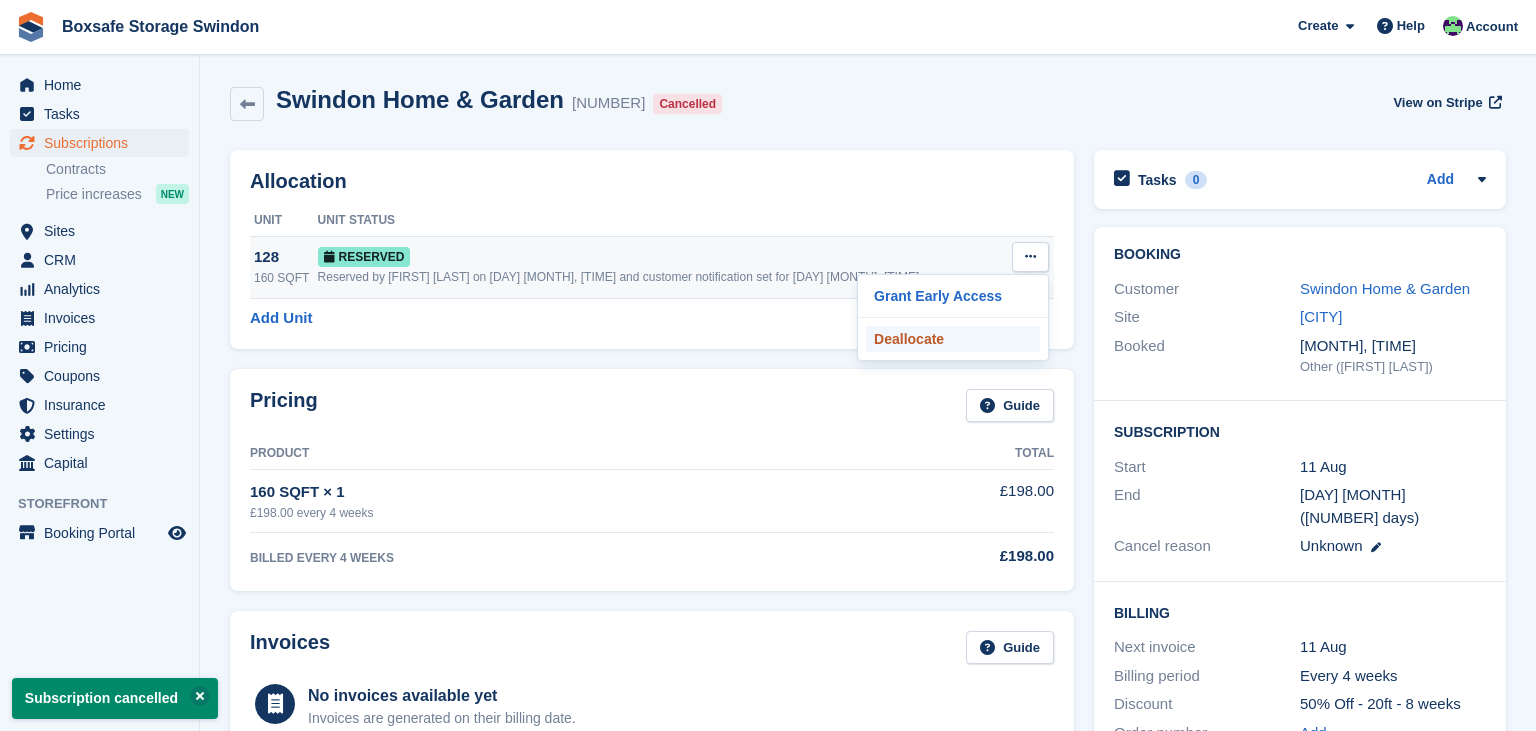 click on "Deallocate" at bounding box center [953, 339] 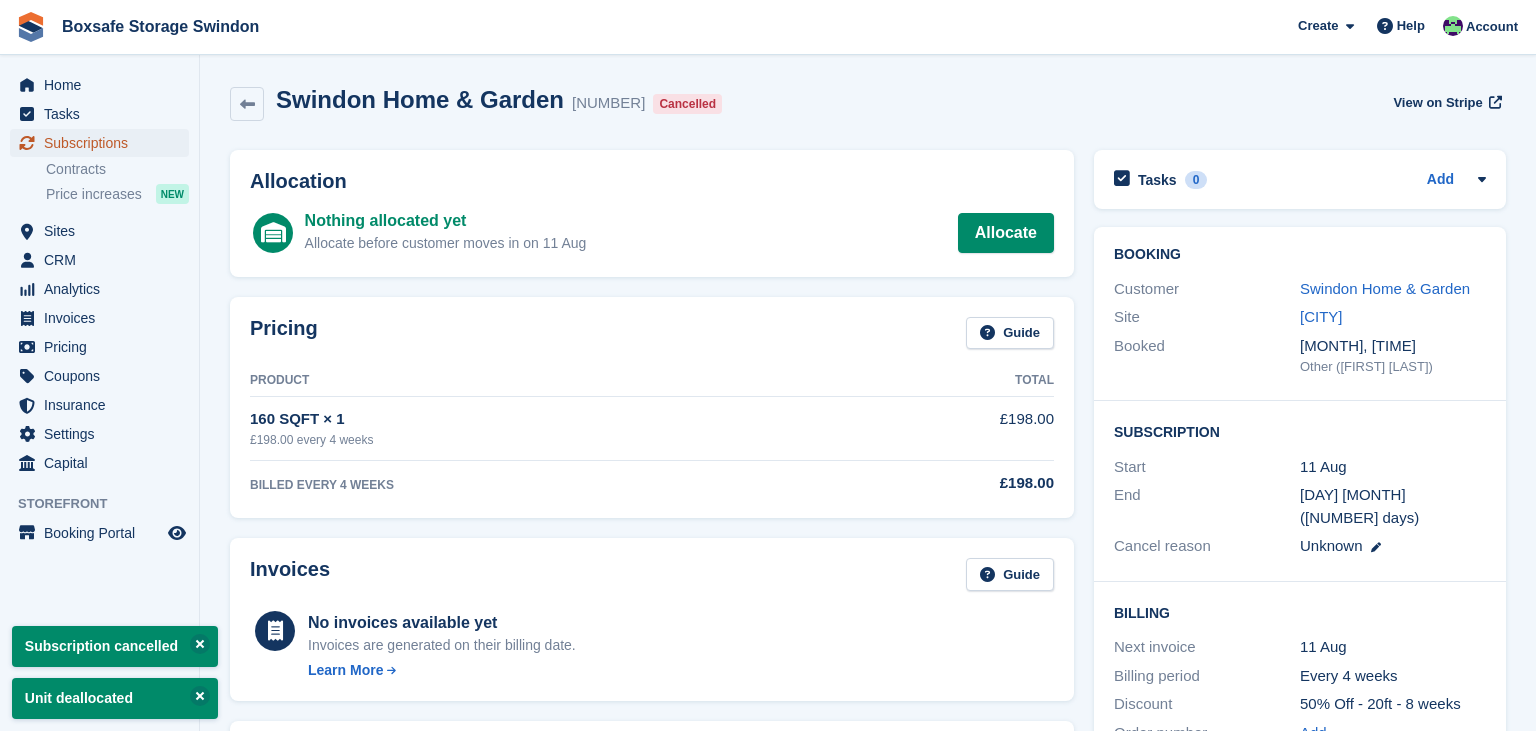 click on "Subscriptions" at bounding box center [104, 143] 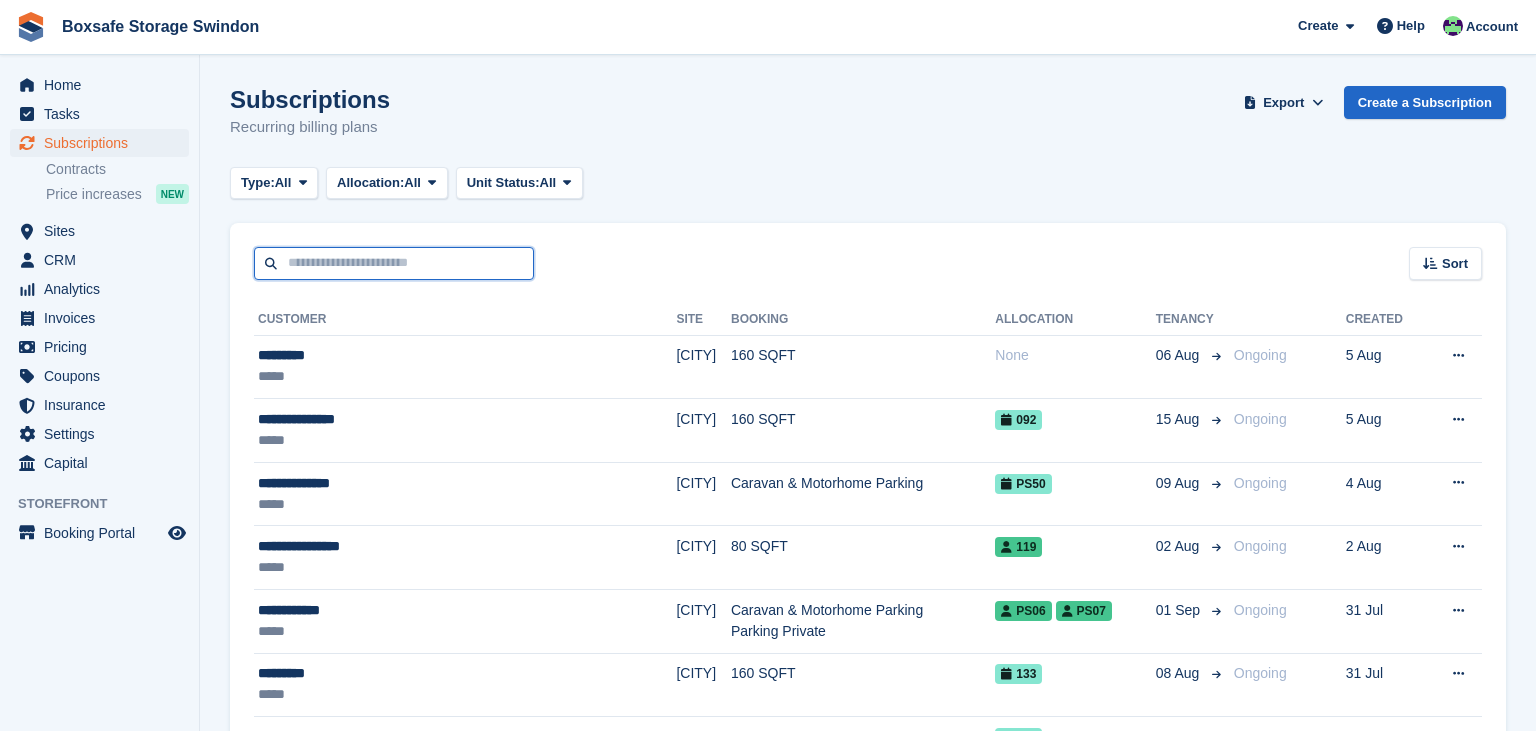 click at bounding box center (394, 263) 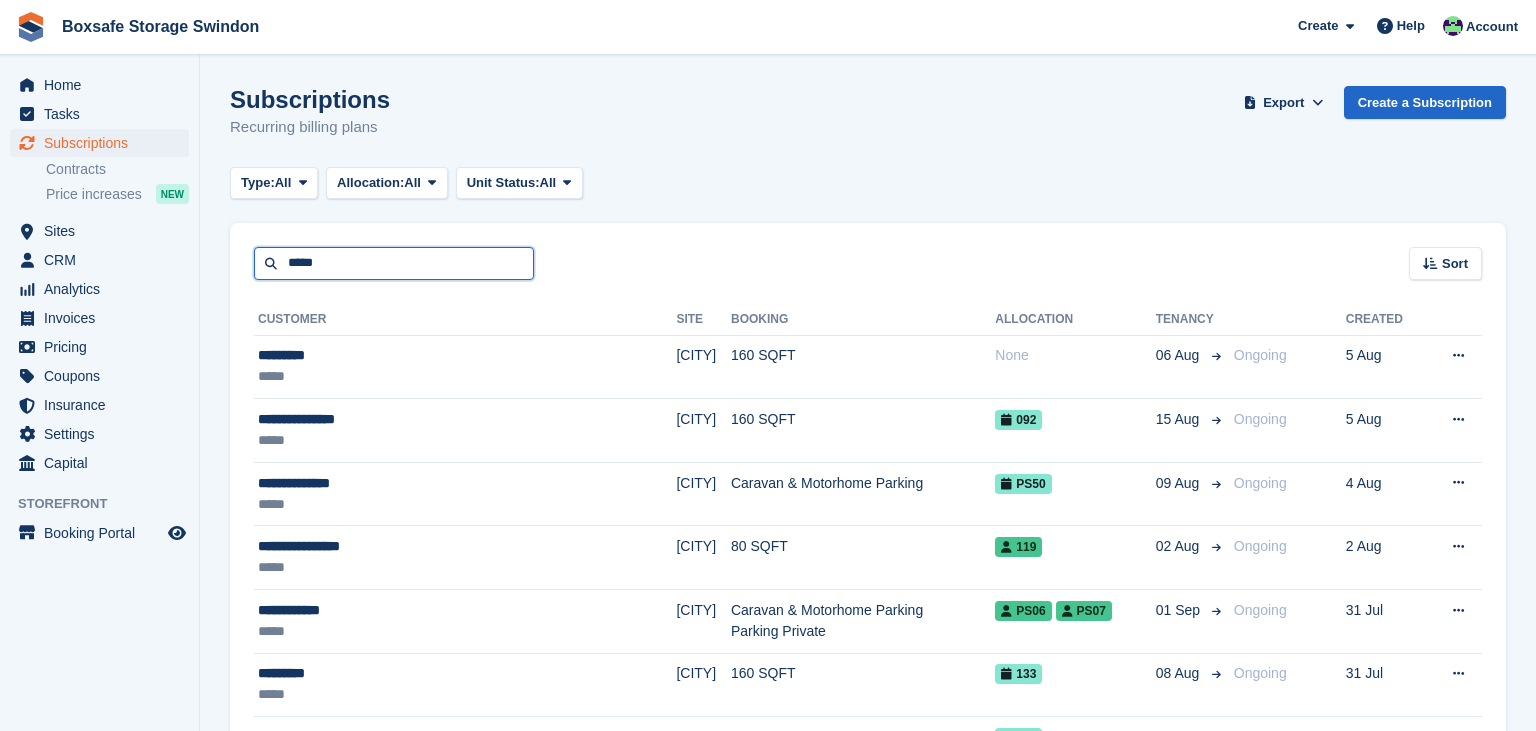 type on "*****" 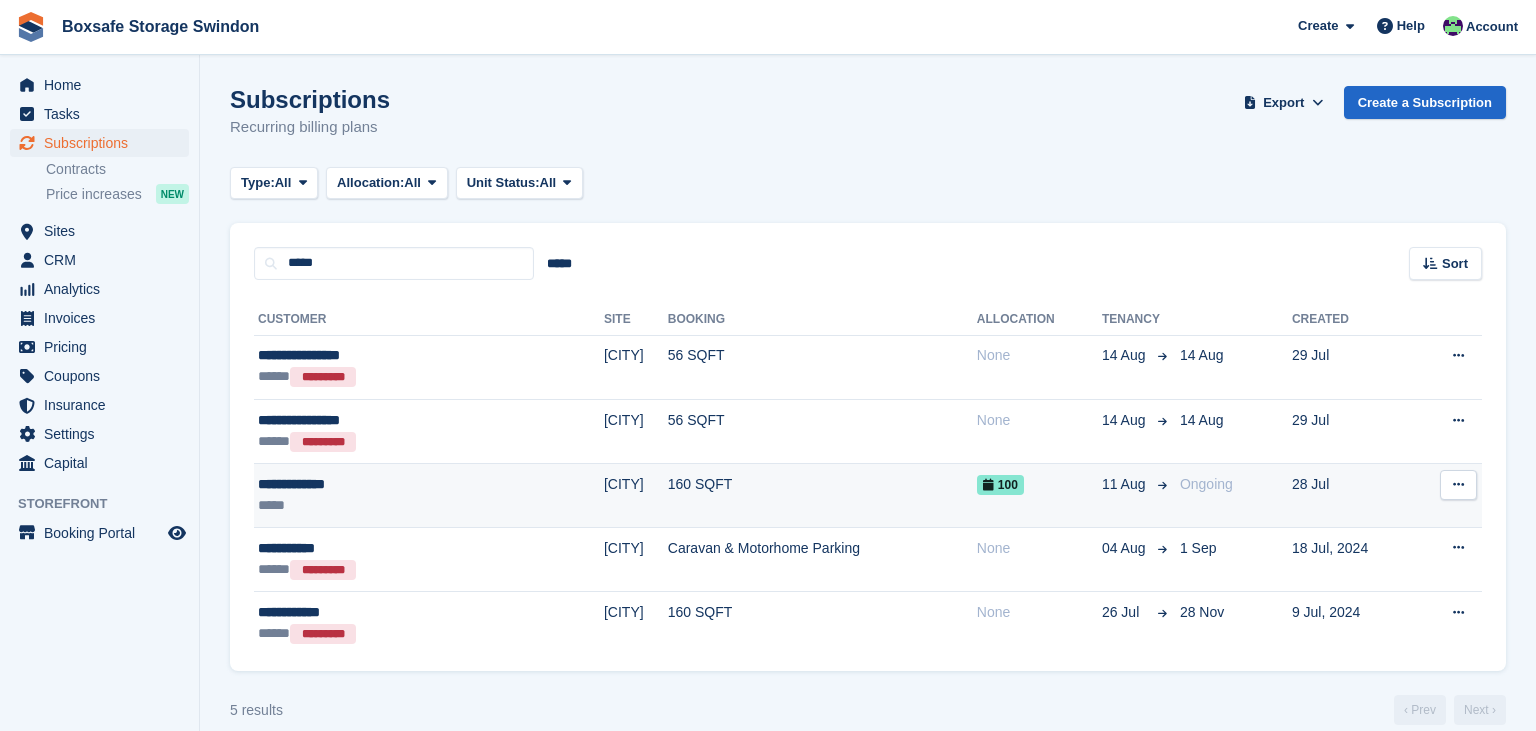click on "160 SQFT" at bounding box center [822, 496] 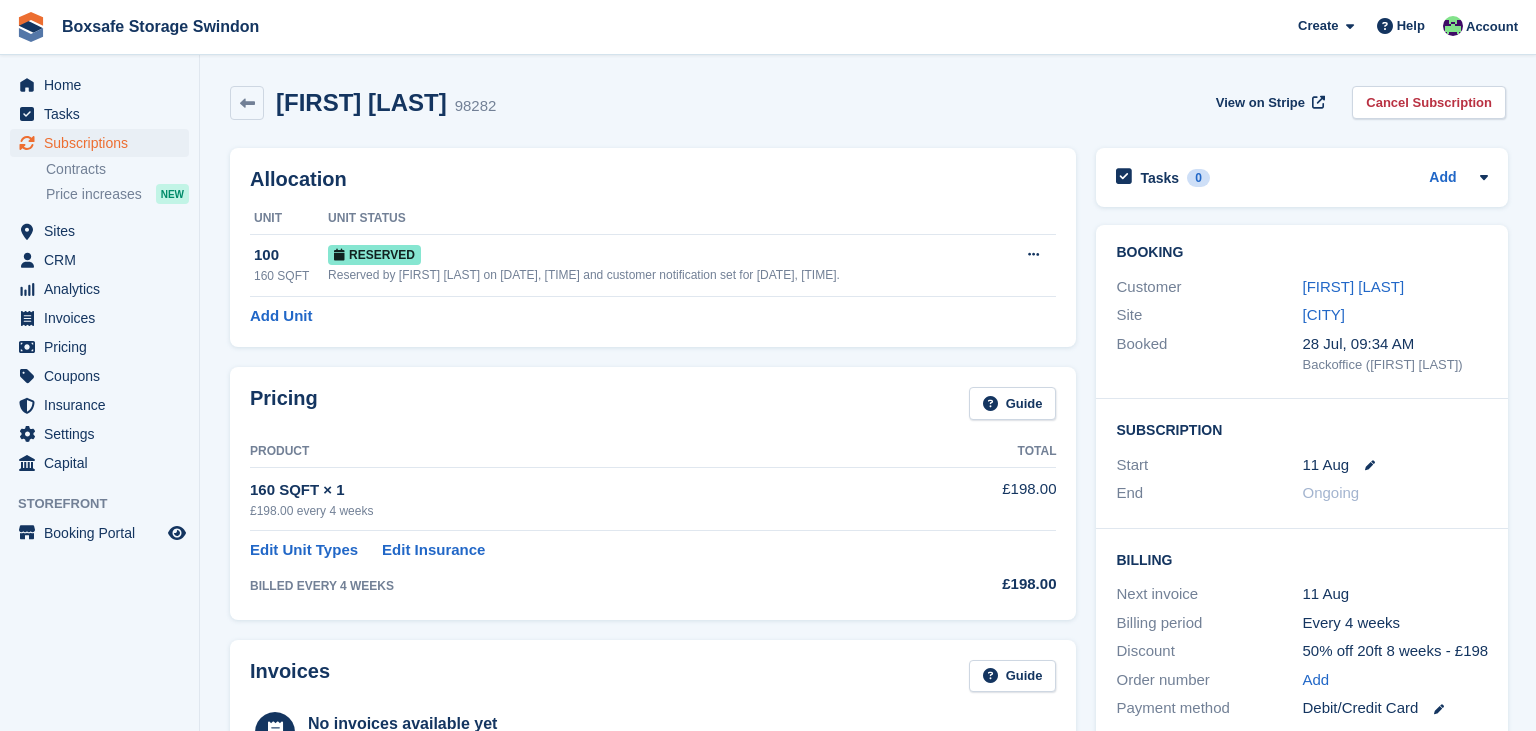 scroll, scrollTop: 0, scrollLeft: 0, axis: both 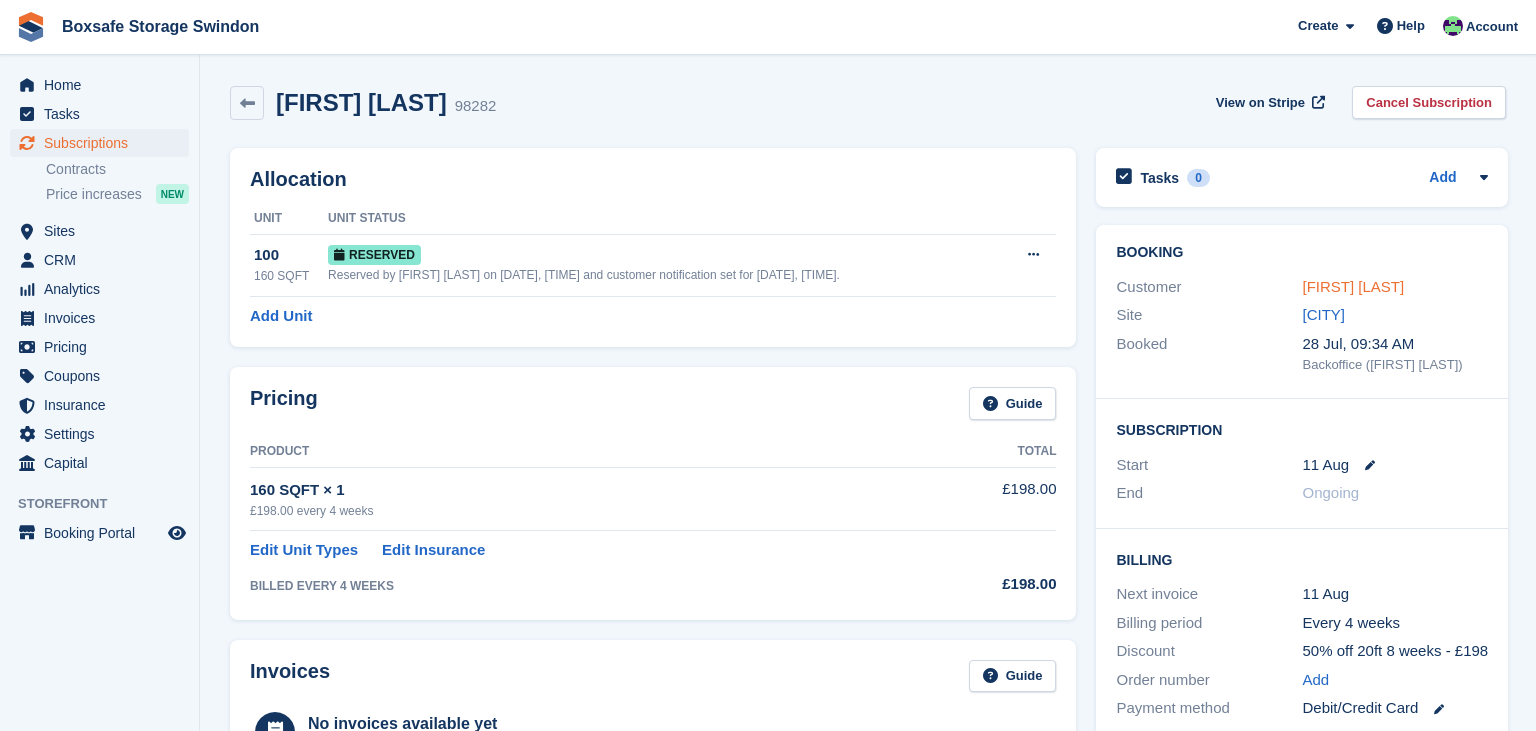 click on "James Barnett" at bounding box center (1353, 286) 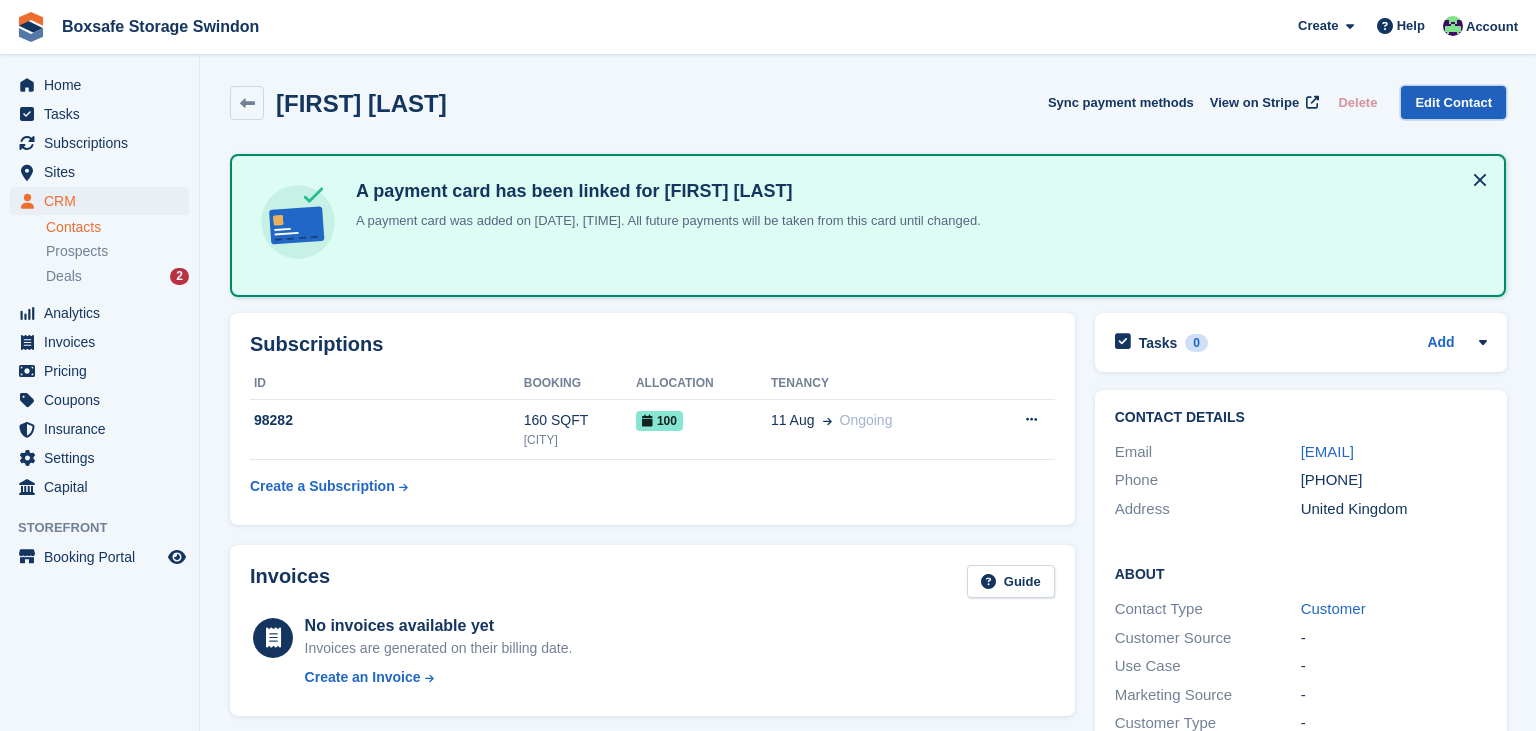 click on "Edit Contact" at bounding box center (1453, 102) 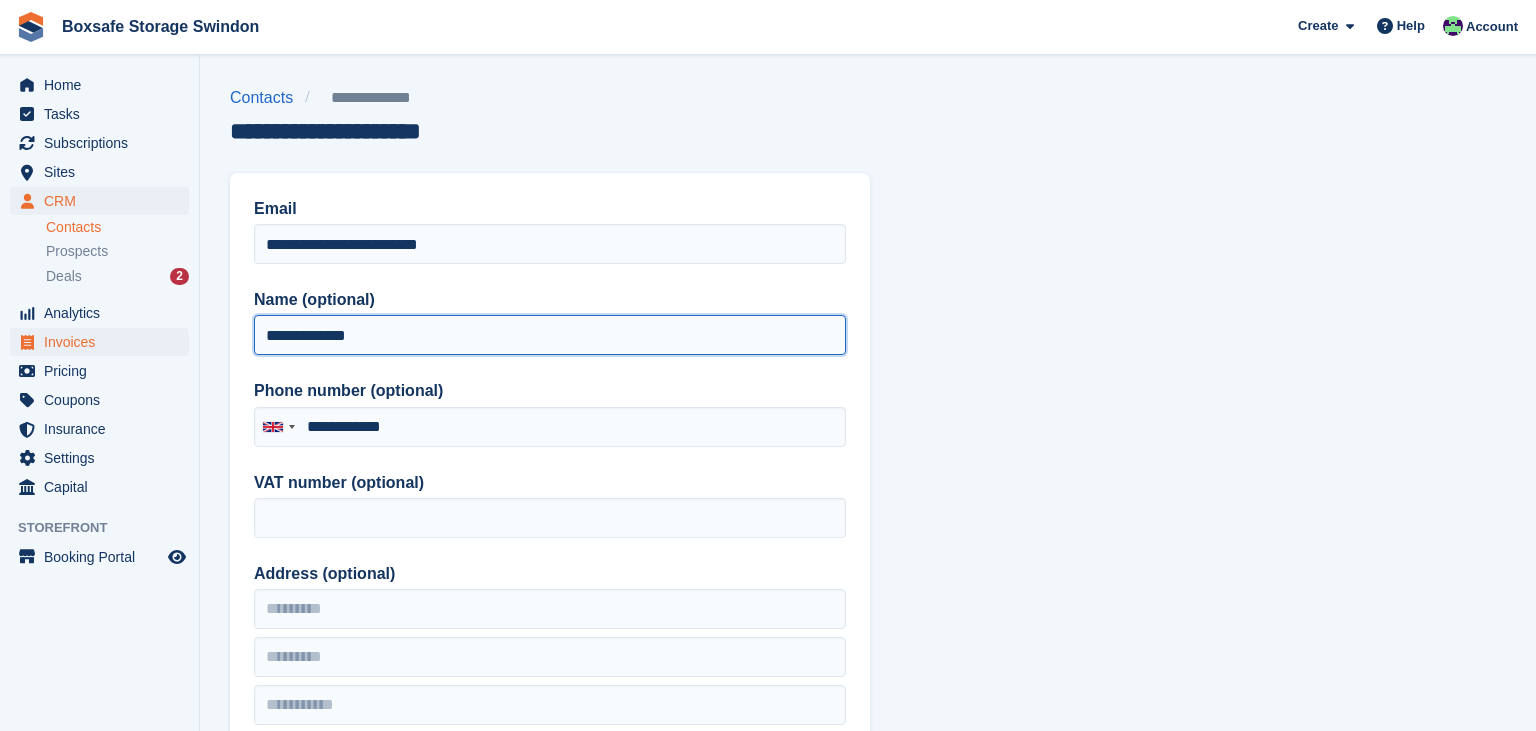 drag, startPoint x: 394, startPoint y: 330, endPoint x: 159, endPoint y: 348, distance: 235.68835 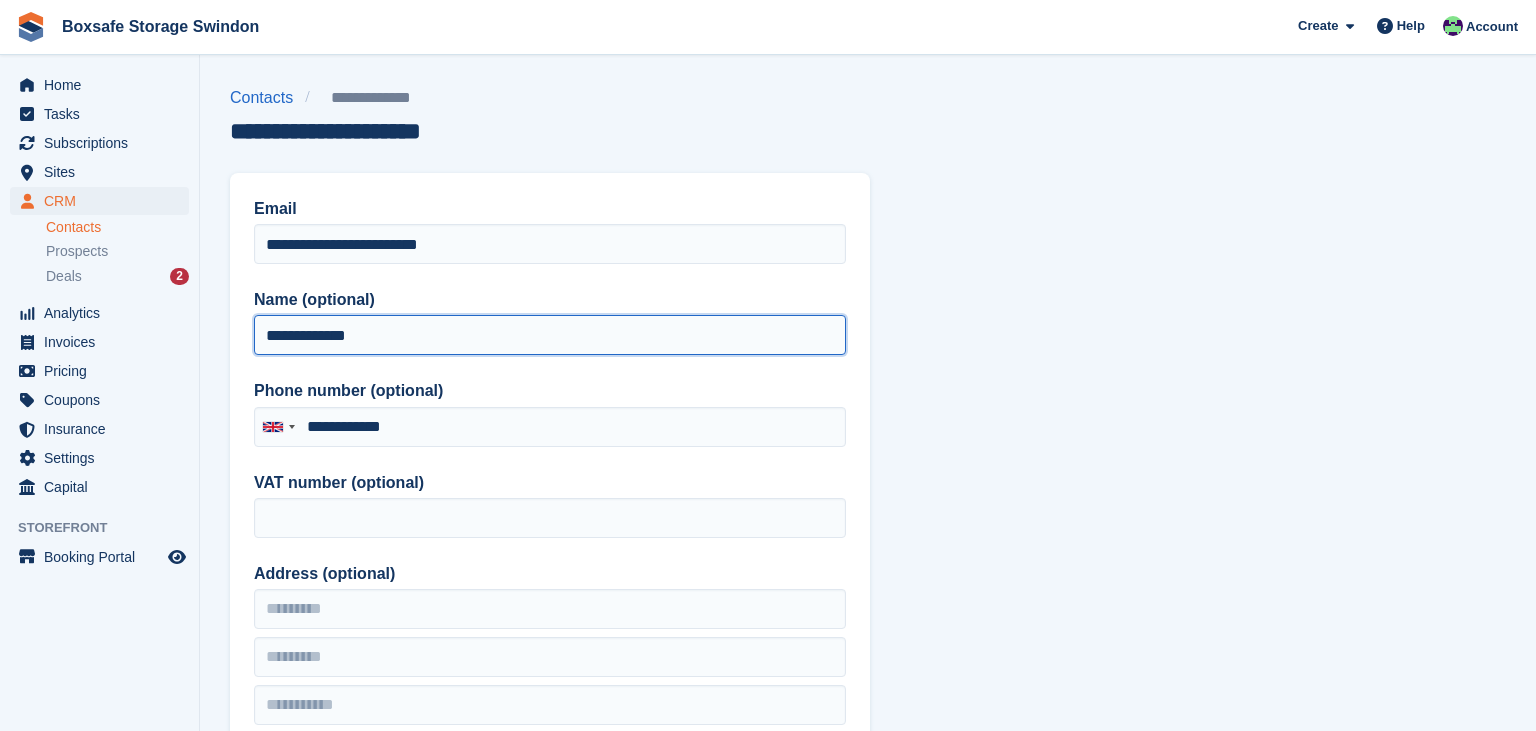 drag, startPoint x: 437, startPoint y: 340, endPoint x: 175, endPoint y: 354, distance: 262.37378 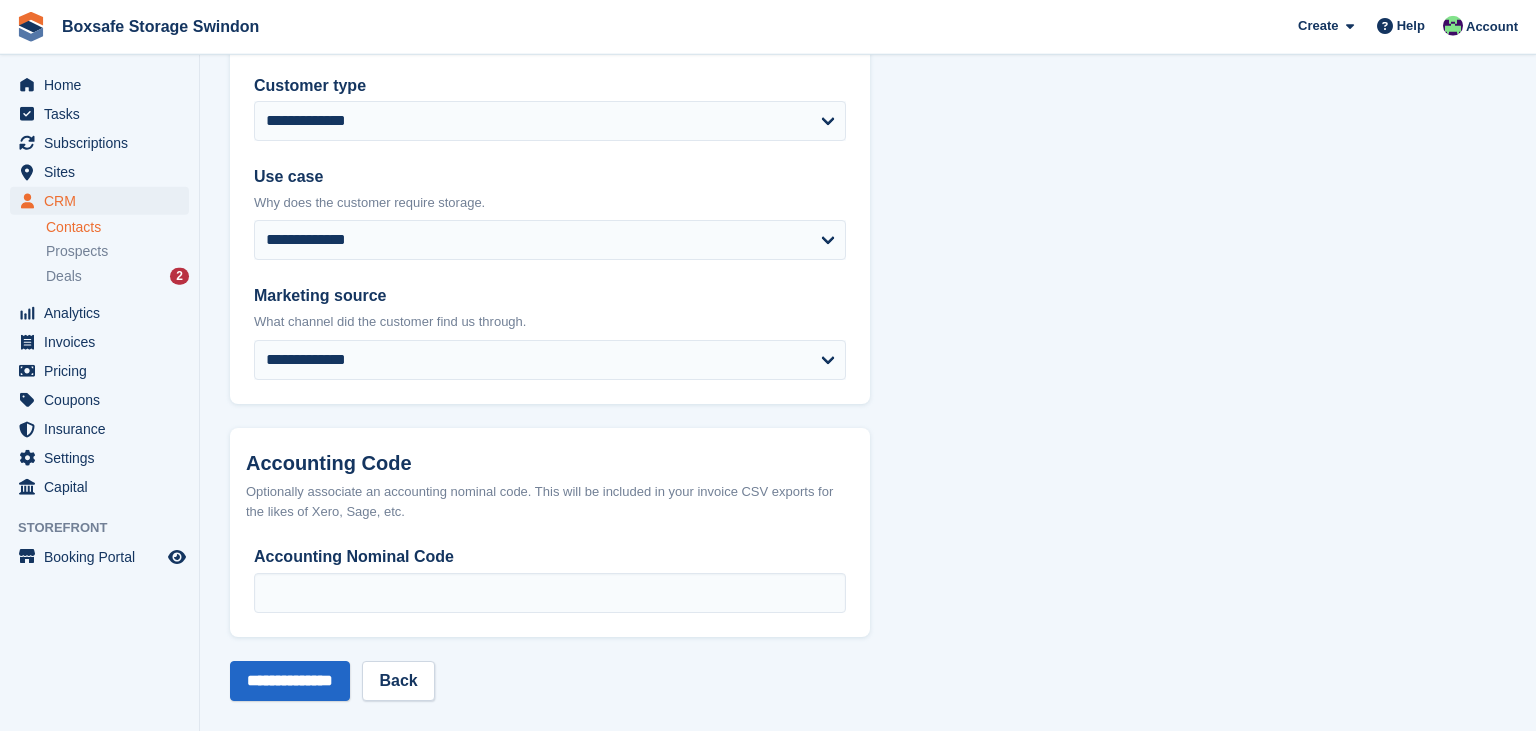 scroll, scrollTop: 961, scrollLeft: 0, axis: vertical 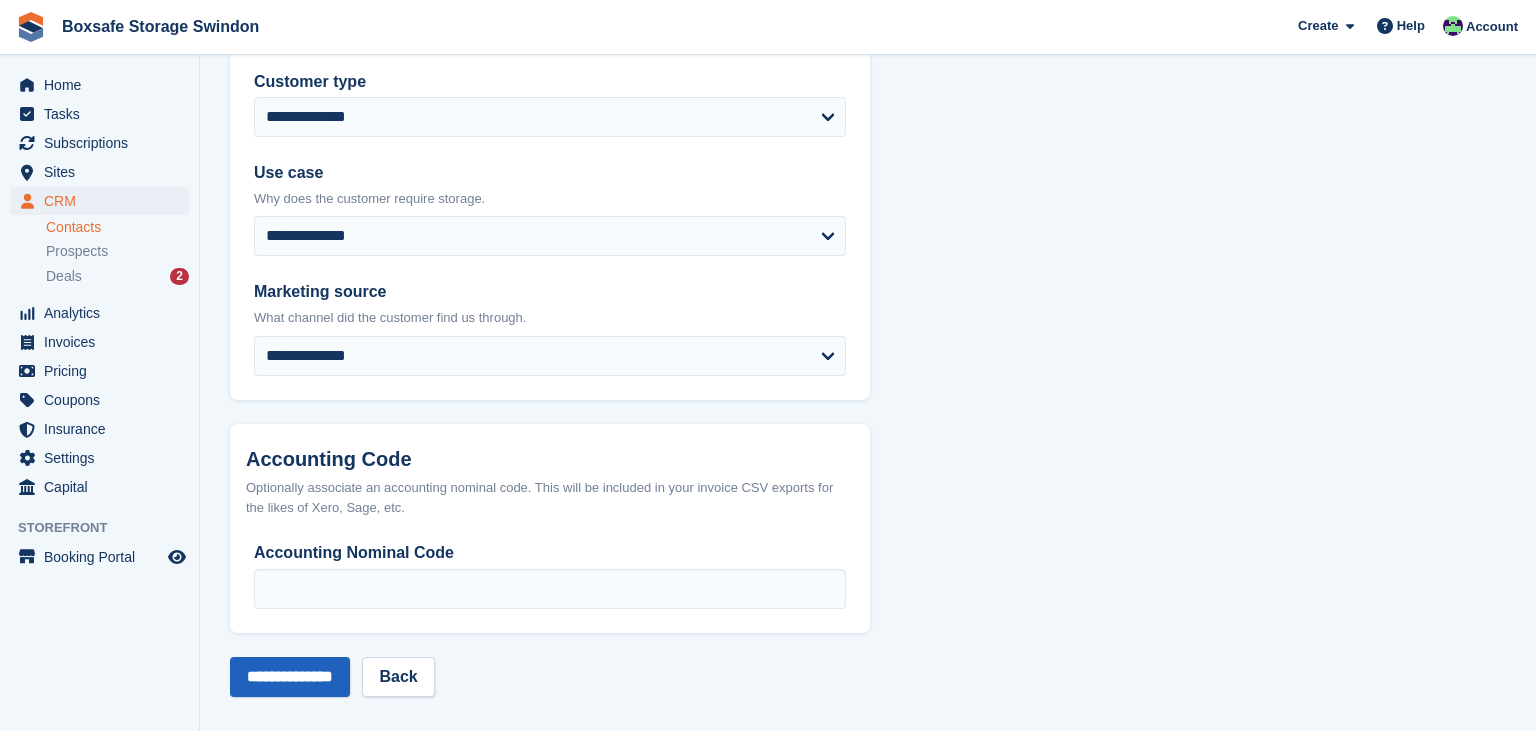 type on "**********" 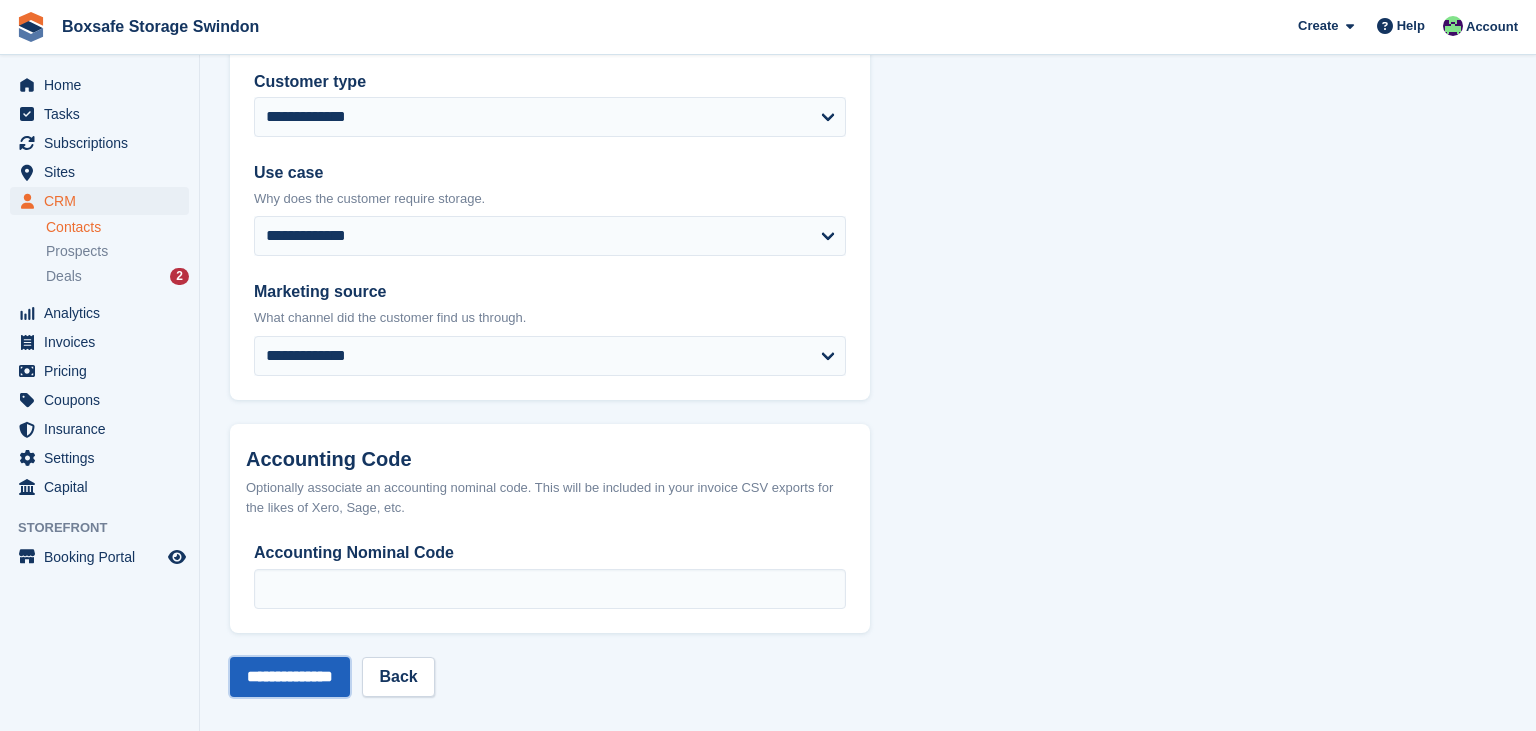 click on "**********" at bounding box center (290, 677) 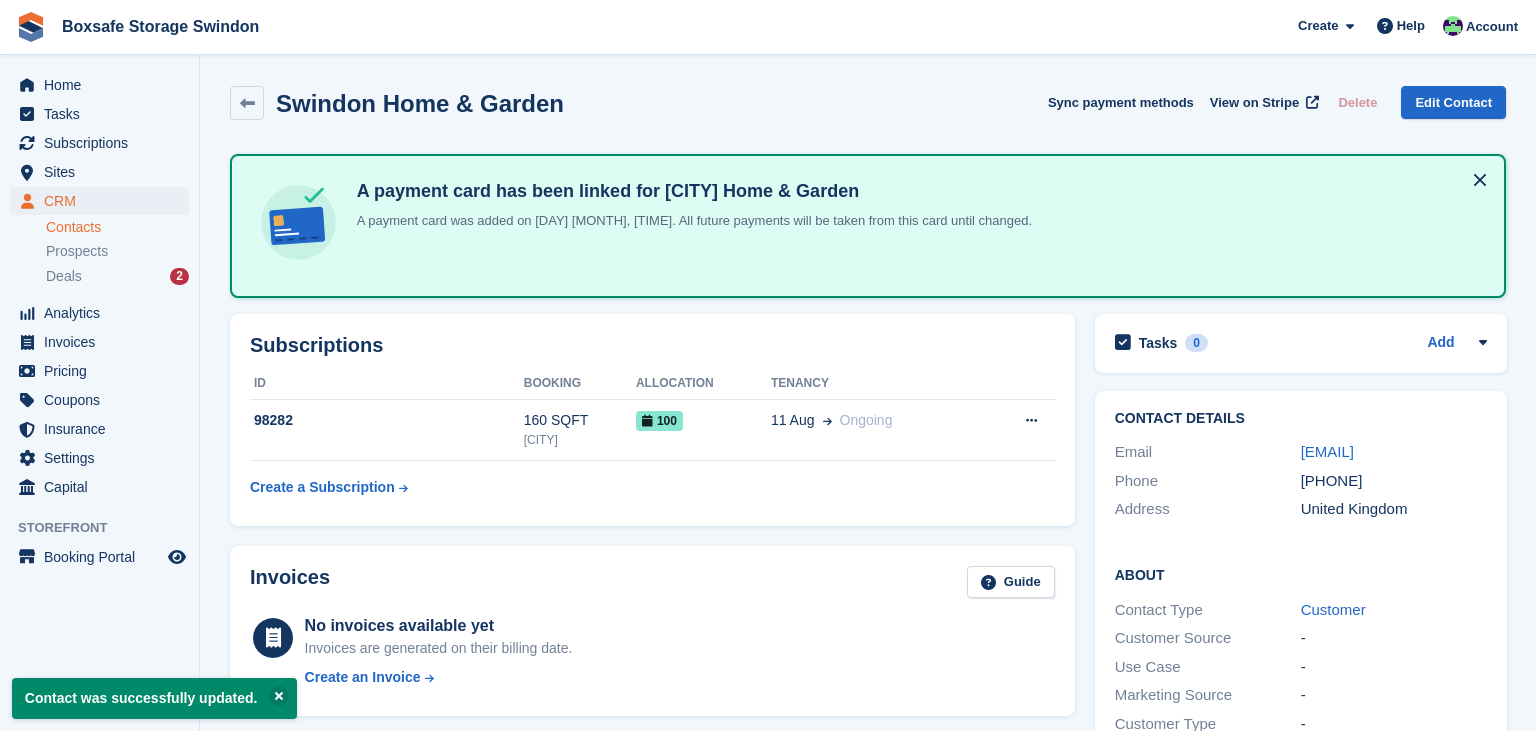 scroll, scrollTop: 0, scrollLeft: 0, axis: both 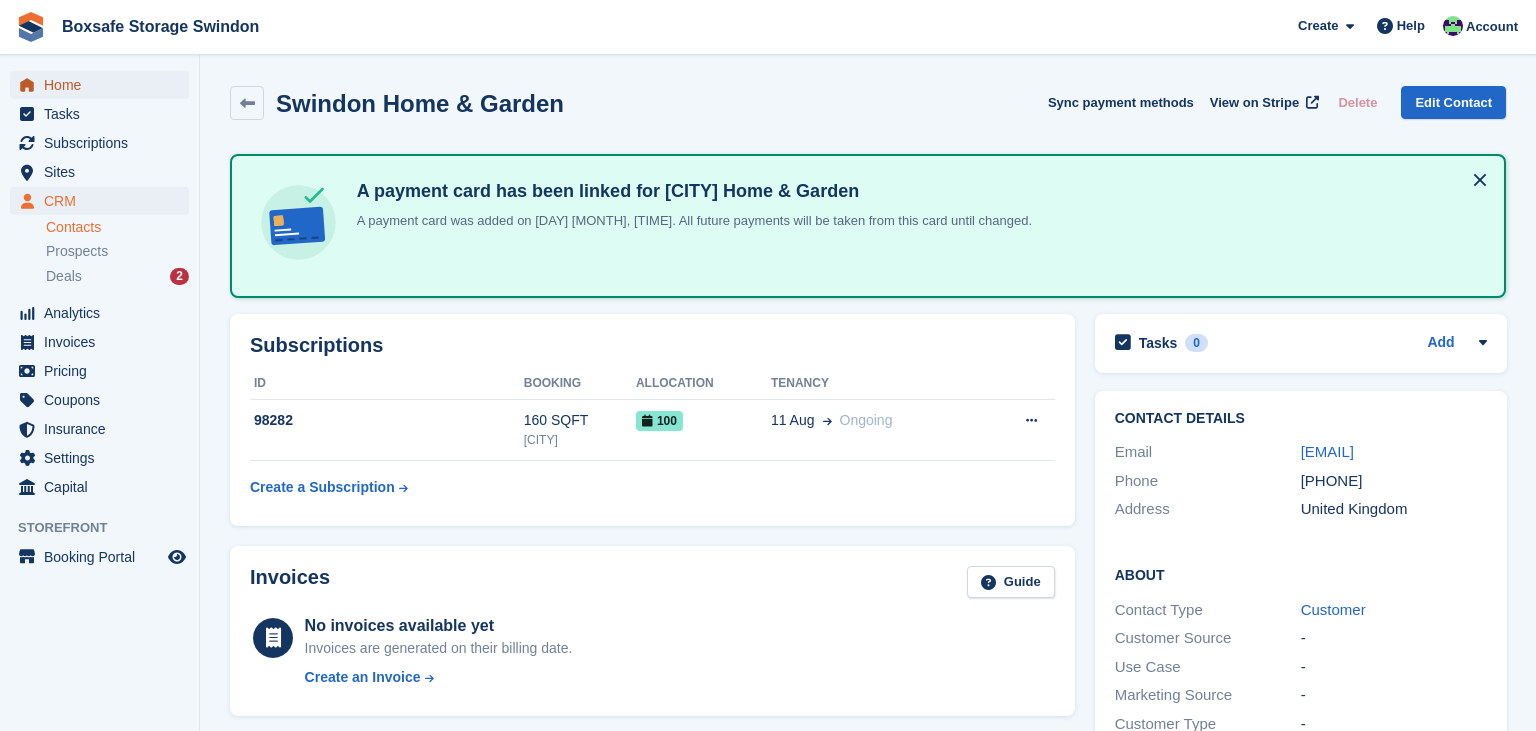 click on "Home" at bounding box center [104, 85] 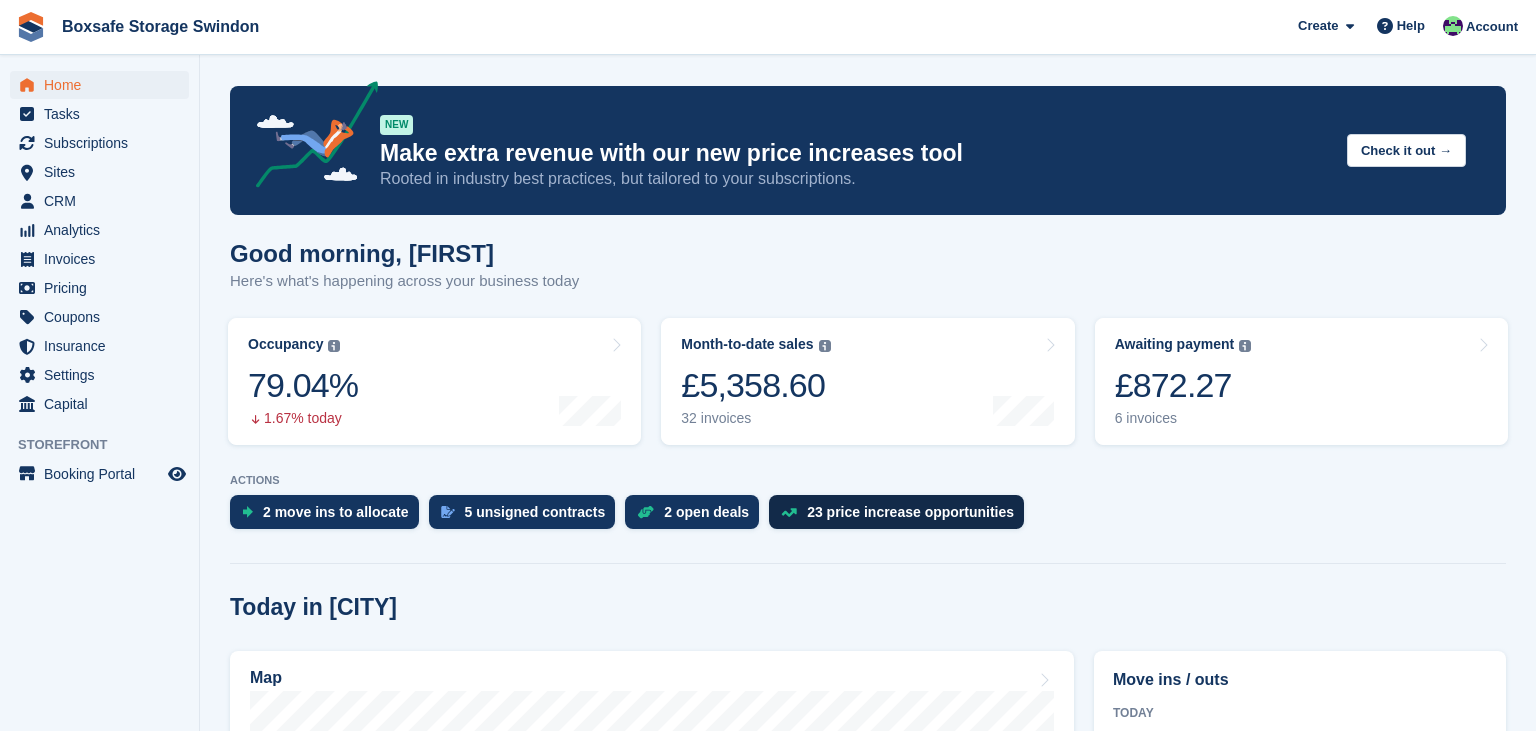 scroll, scrollTop: 0, scrollLeft: 0, axis: both 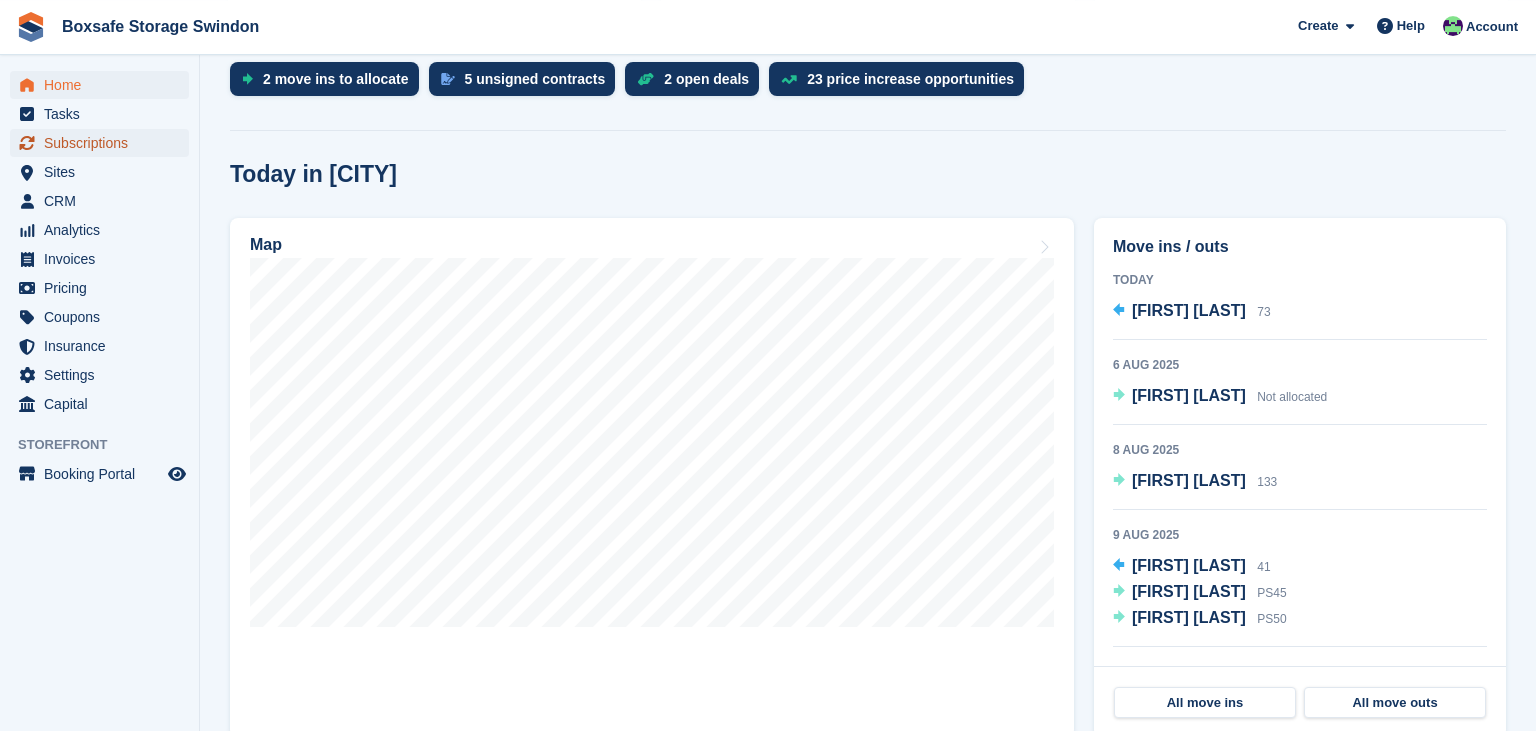 click on "Subscriptions" at bounding box center (104, 143) 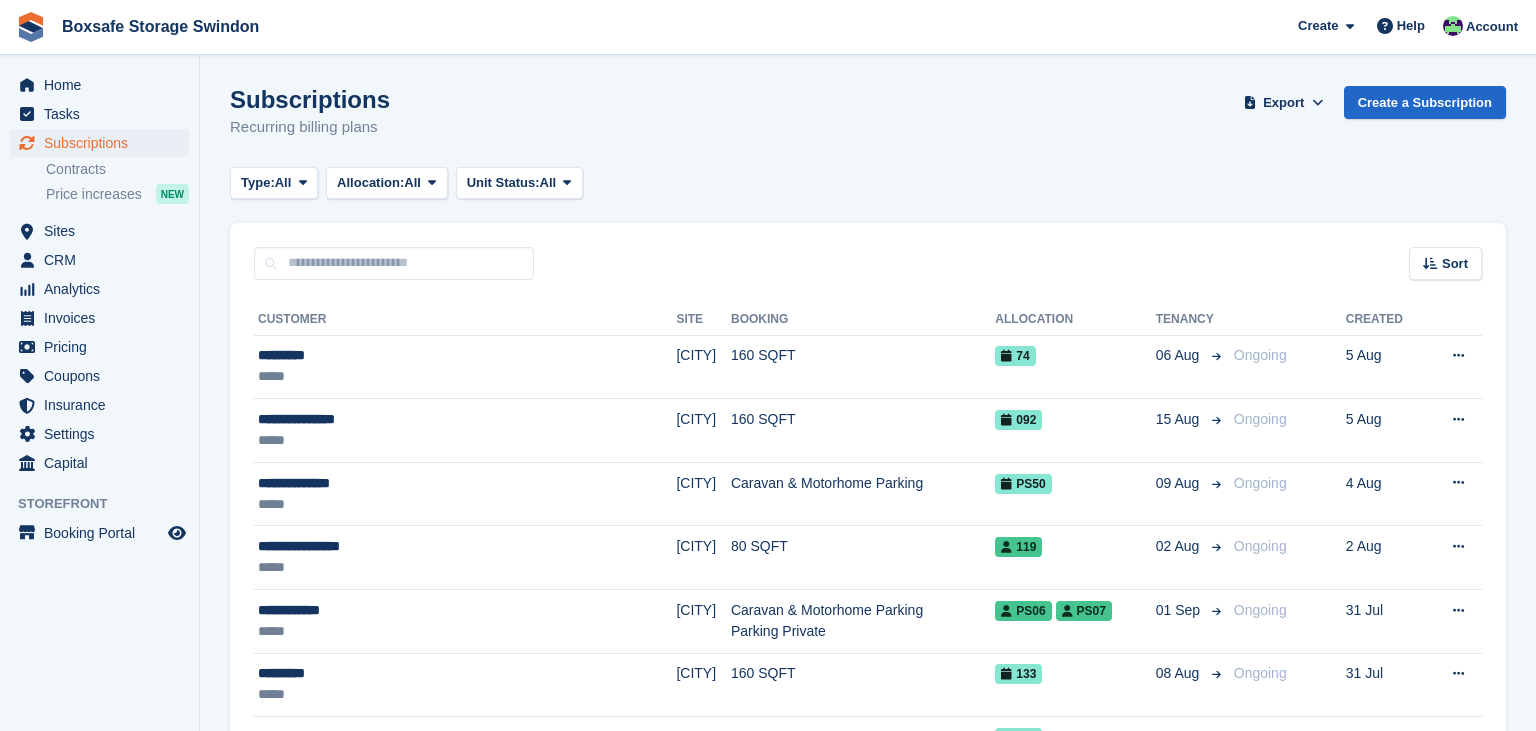 scroll, scrollTop: 0, scrollLeft: 0, axis: both 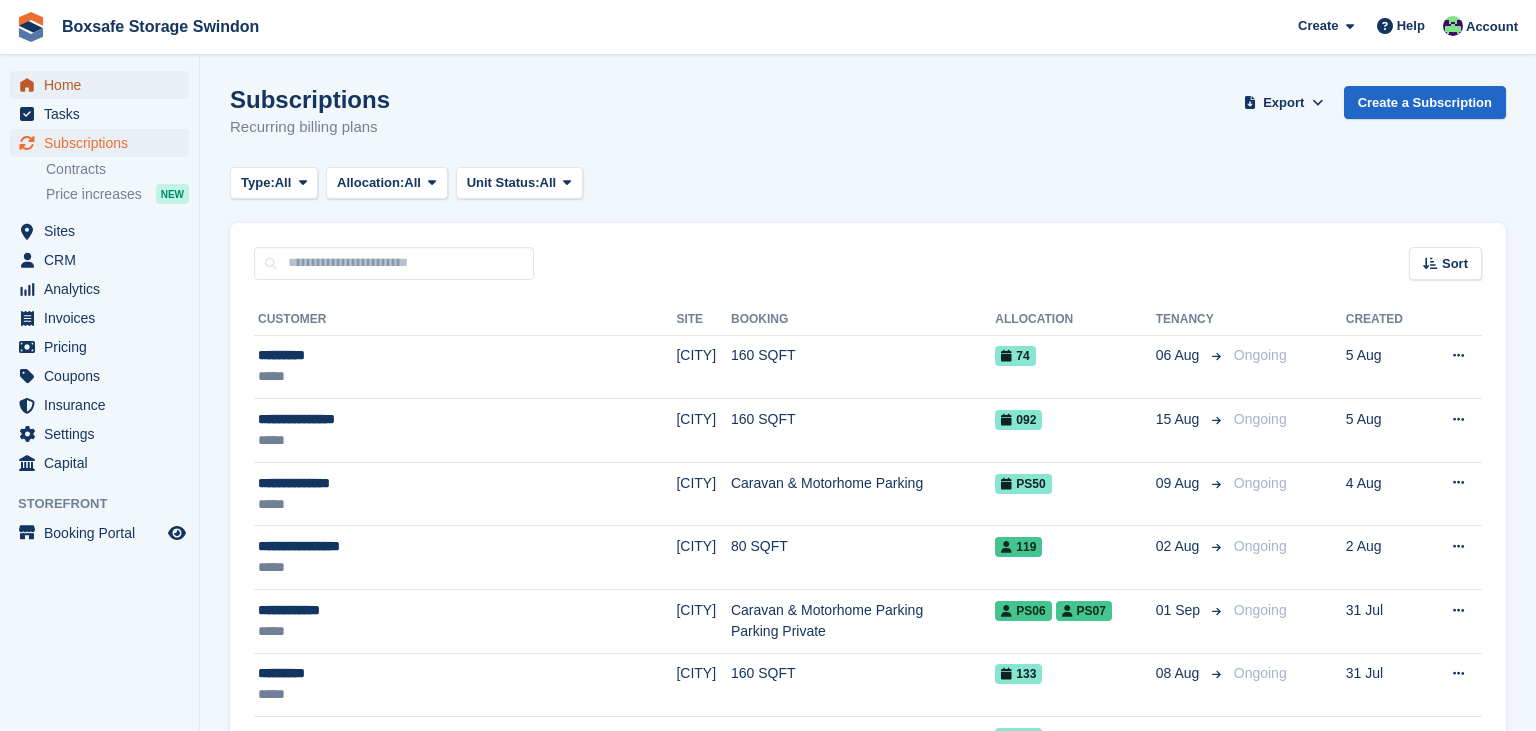 click on "Home" at bounding box center [104, 85] 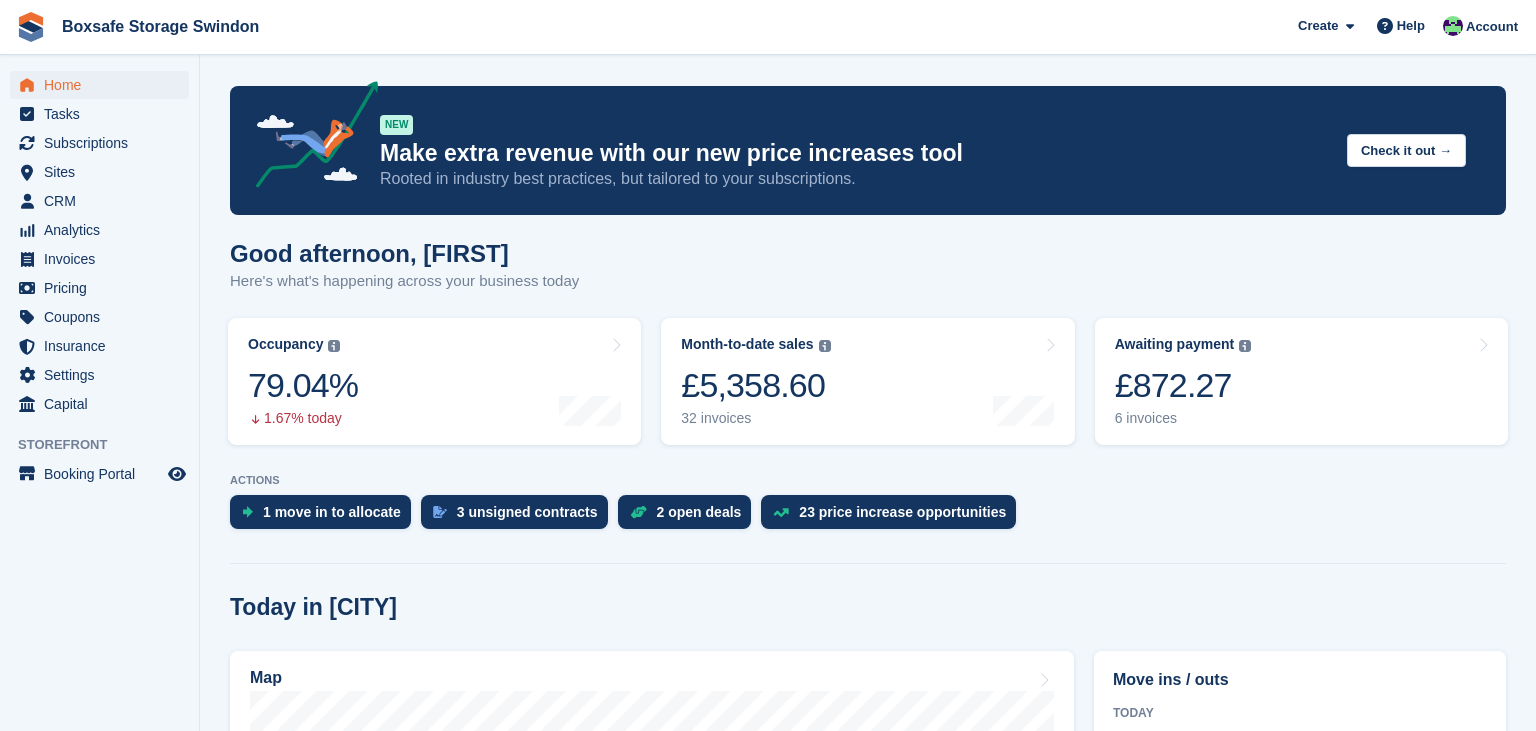 scroll, scrollTop: 0, scrollLeft: 0, axis: both 